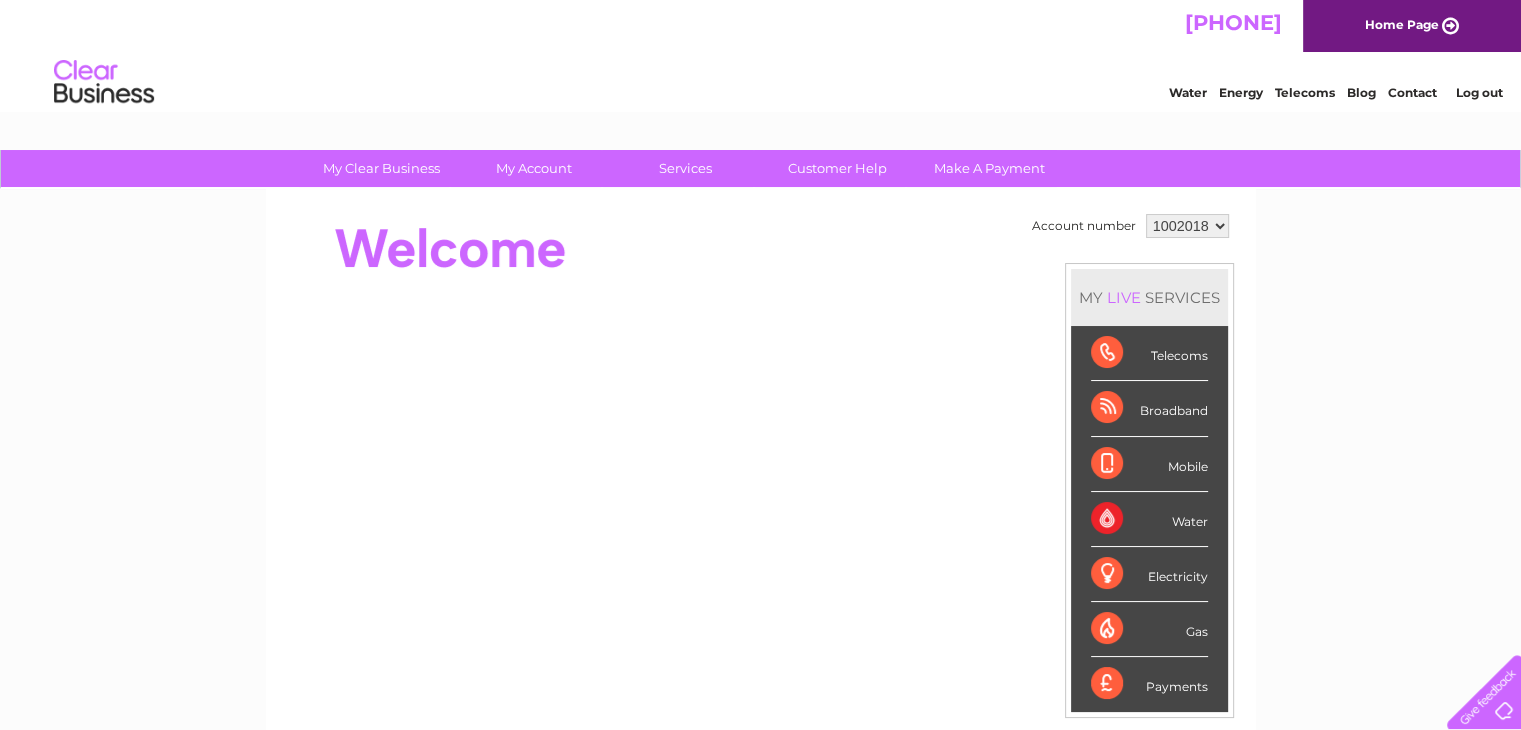 scroll, scrollTop: 0, scrollLeft: 0, axis: both 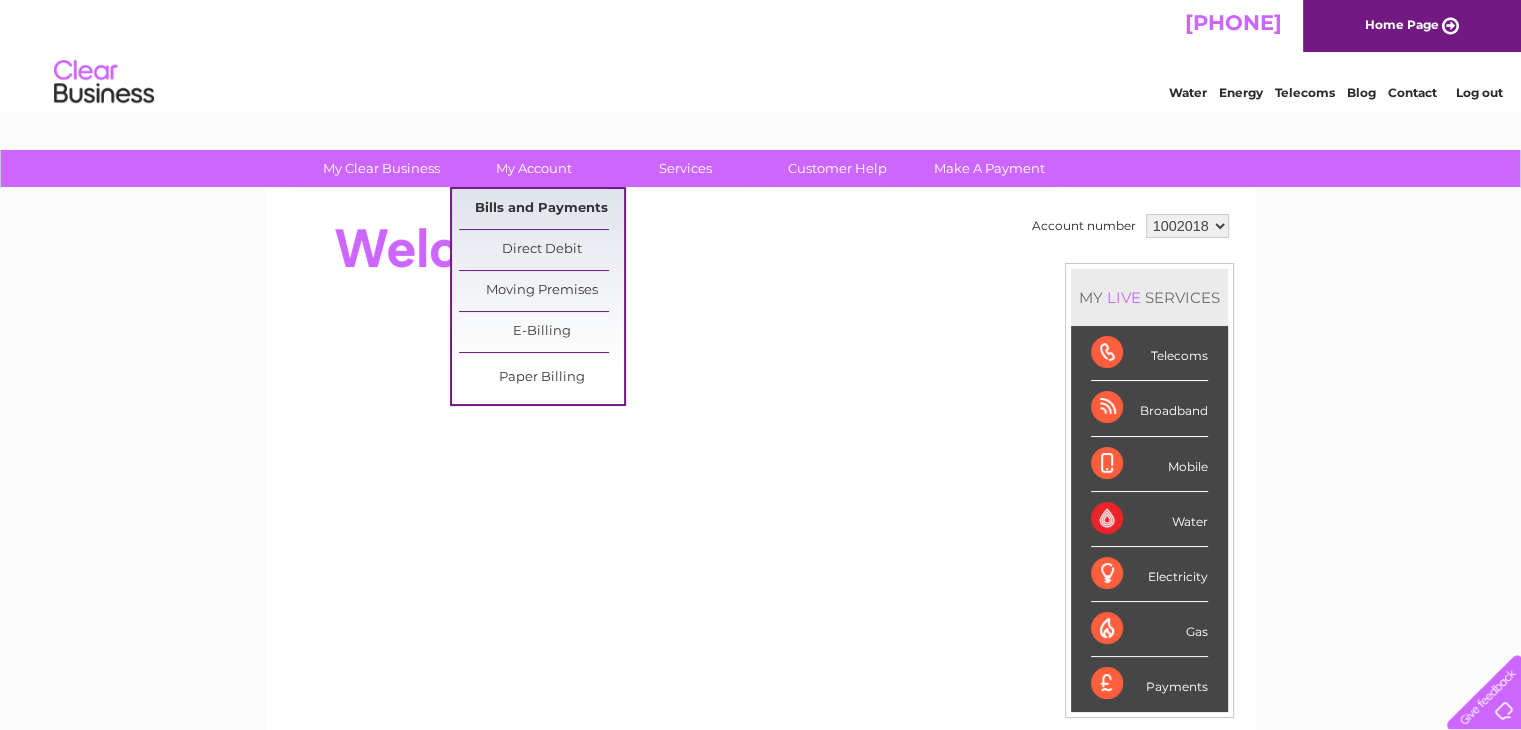 click on "Bills and Payments" at bounding box center (541, 209) 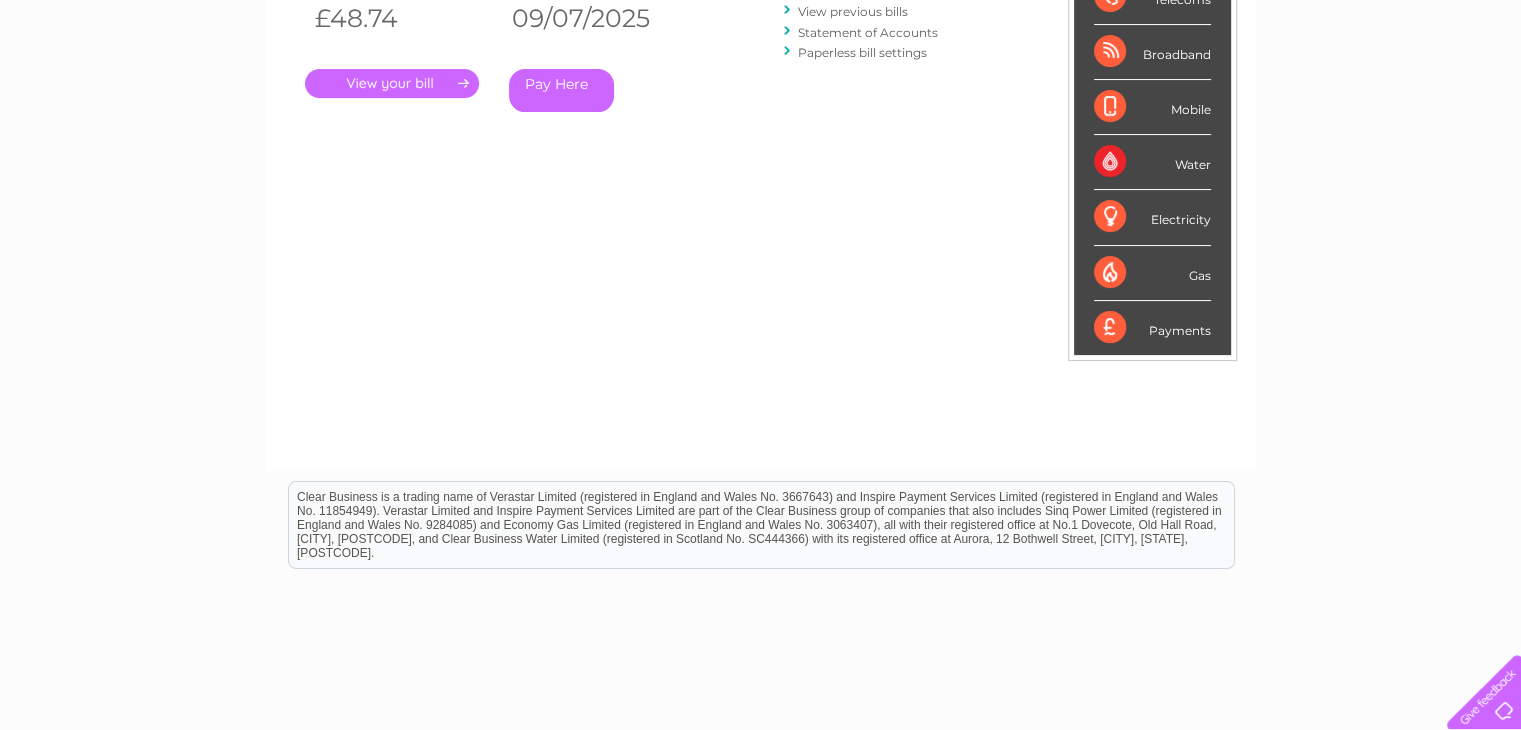 scroll, scrollTop: 276, scrollLeft: 0, axis: vertical 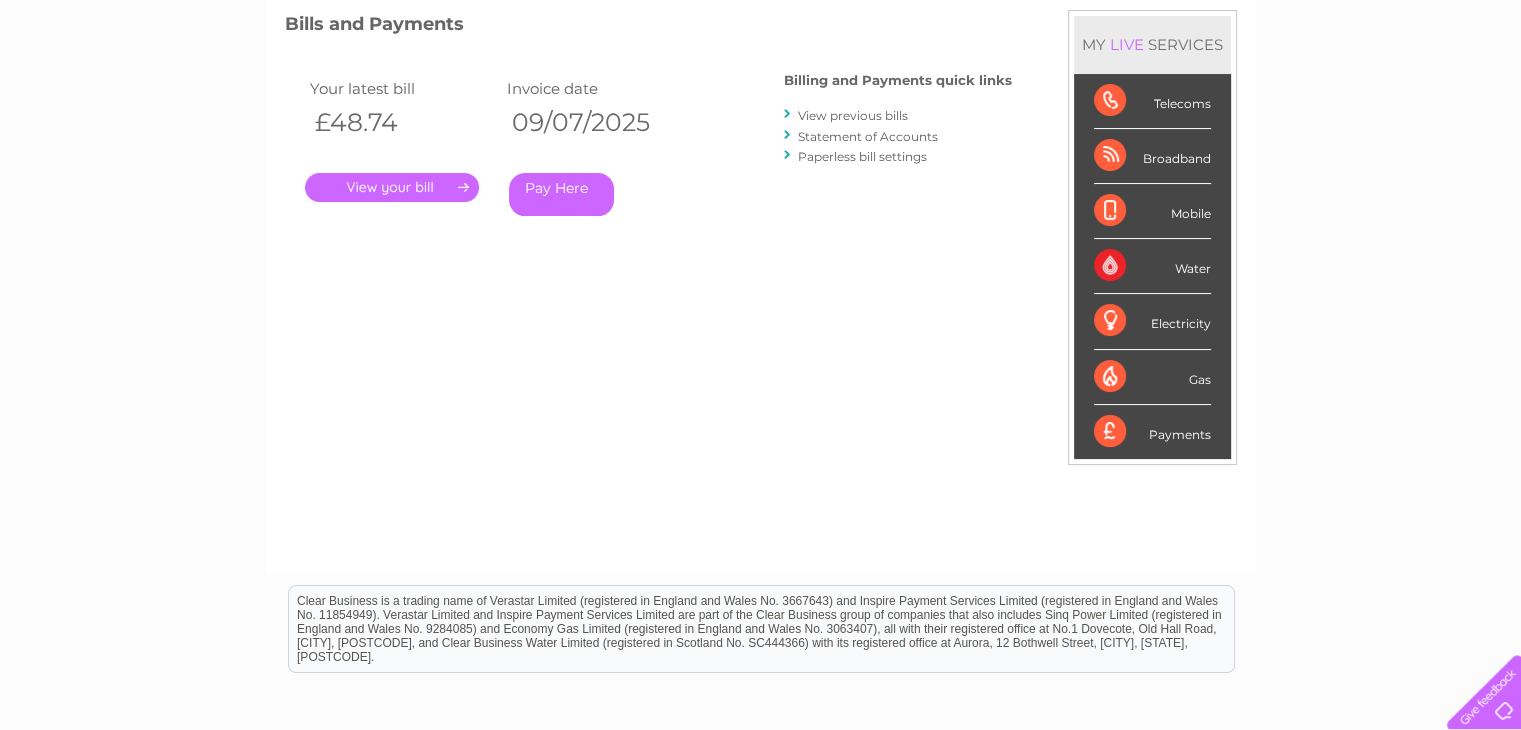 click on "." at bounding box center [392, 187] 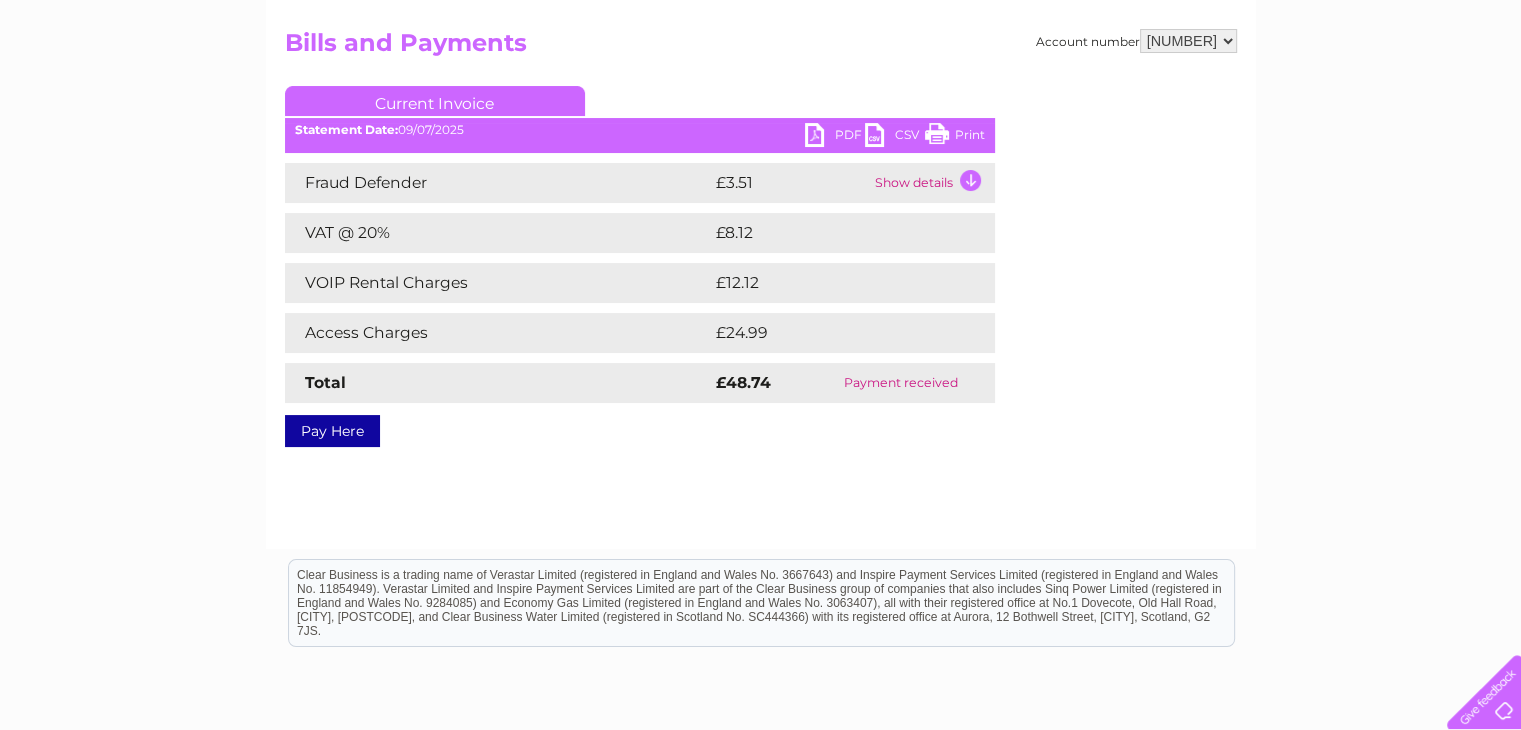 scroll, scrollTop: 300, scrollLeft: 0, axis: vertical 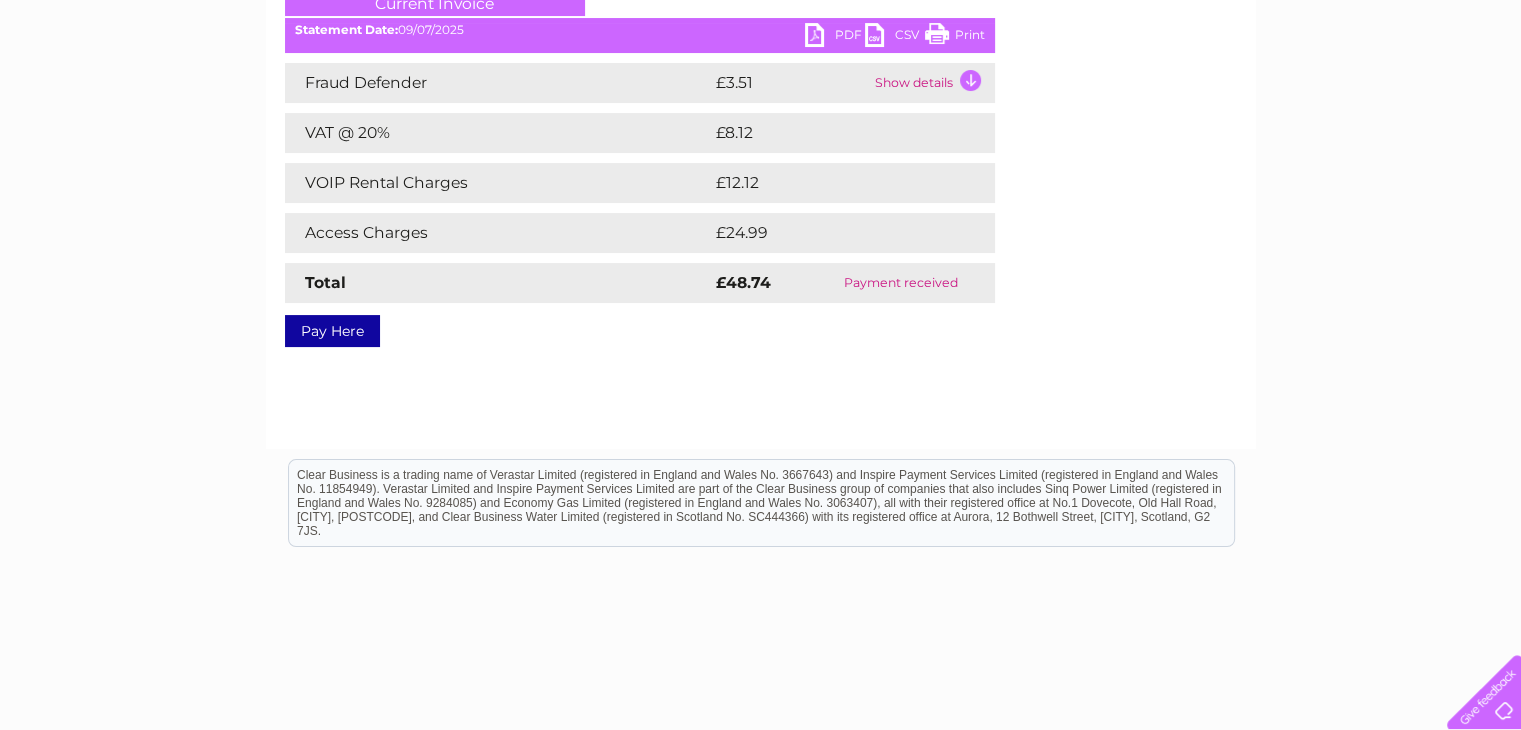 click on "Show details" at bounding box center [932, 83] 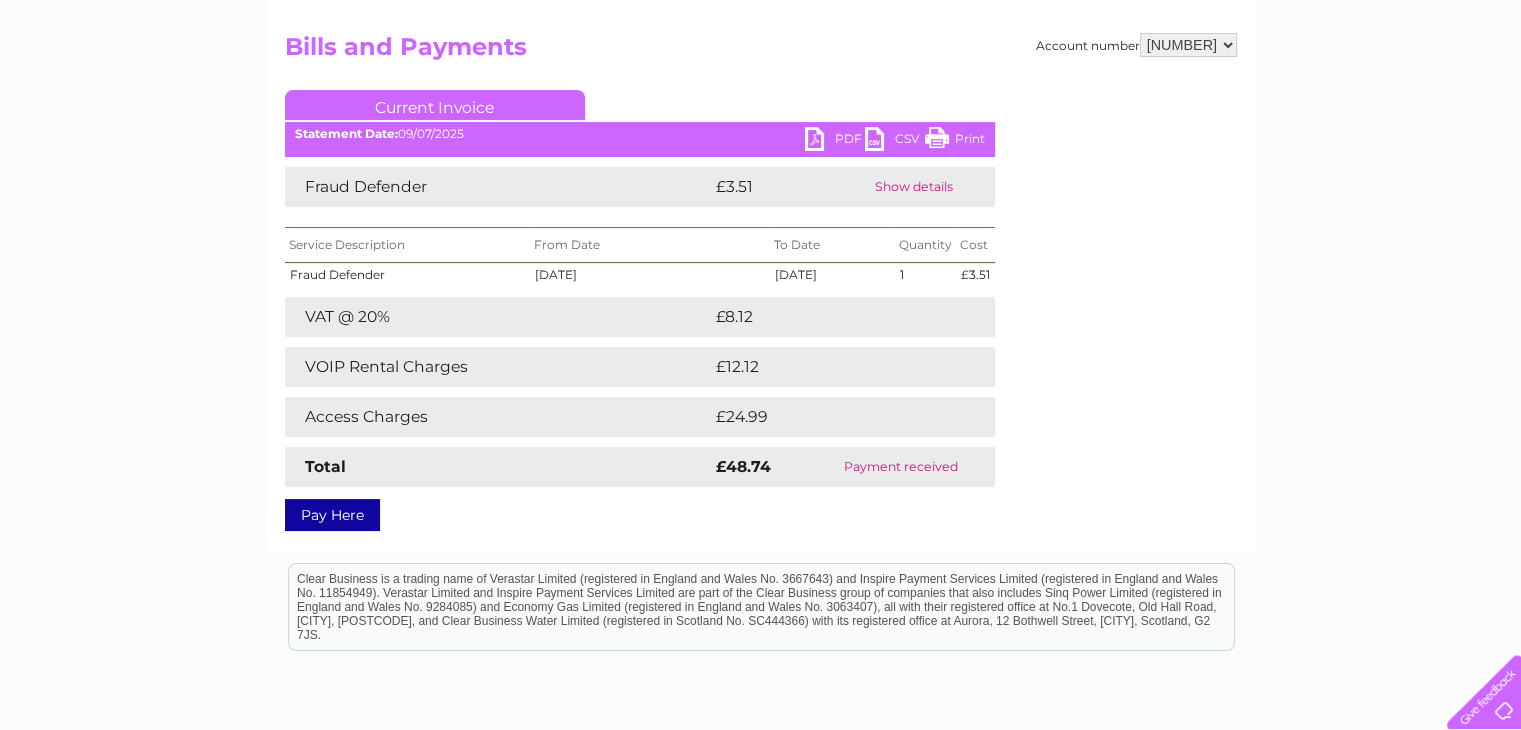 scroll, scrollTop: 200, scrollLeft: 0, axis: vertical 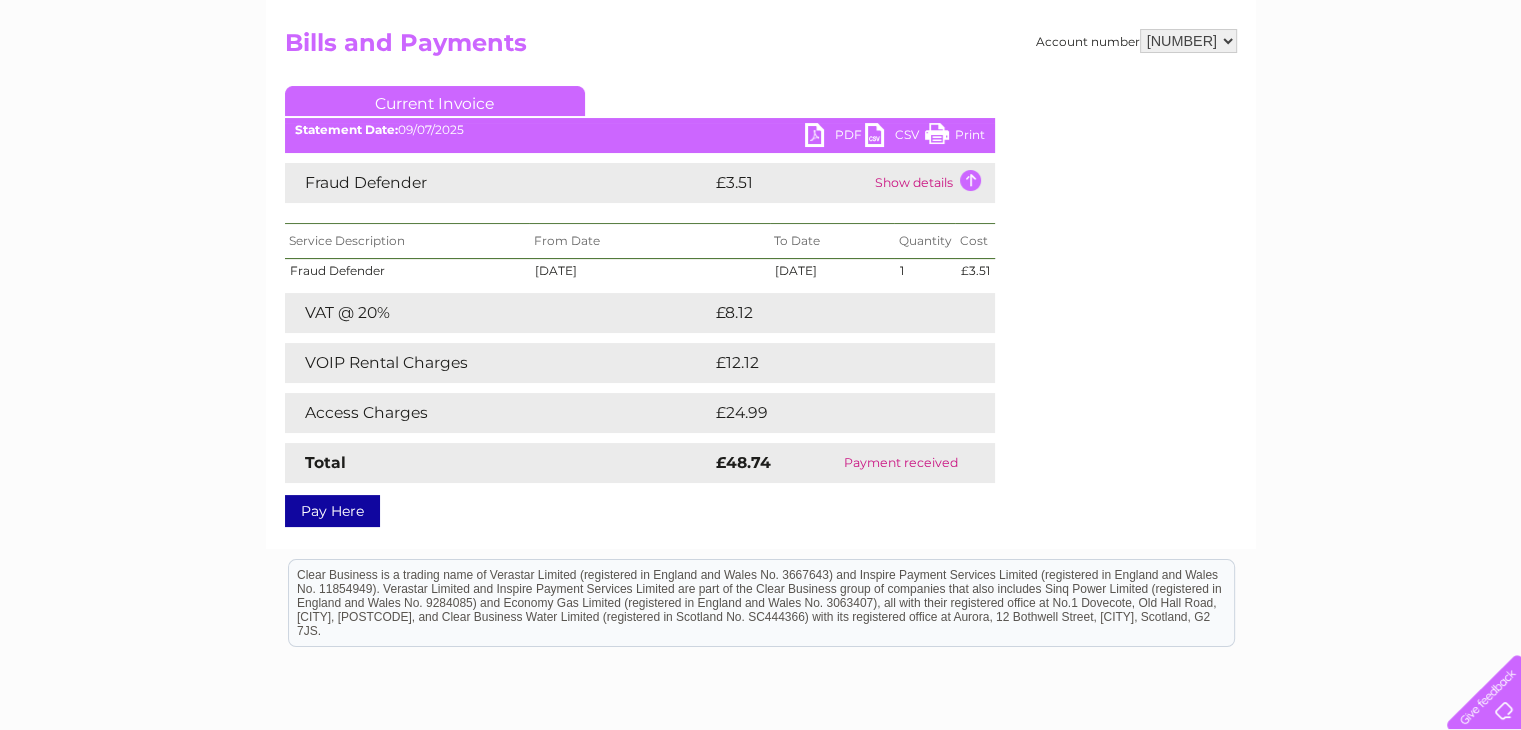 click on "Pay Here" at bounding box center [332, 511] 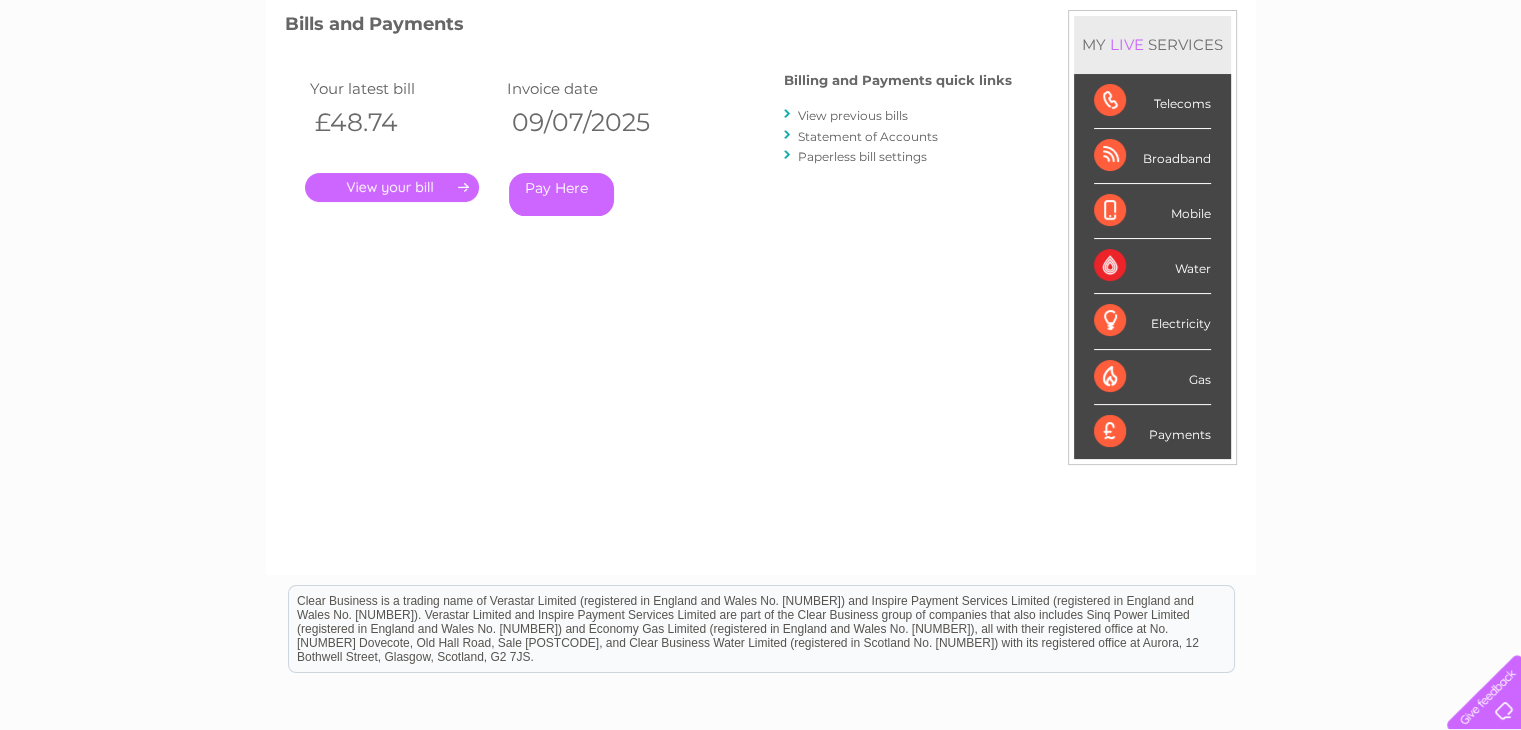 scroll, scrollTop: 0, scrollLeft: 0, axis: both 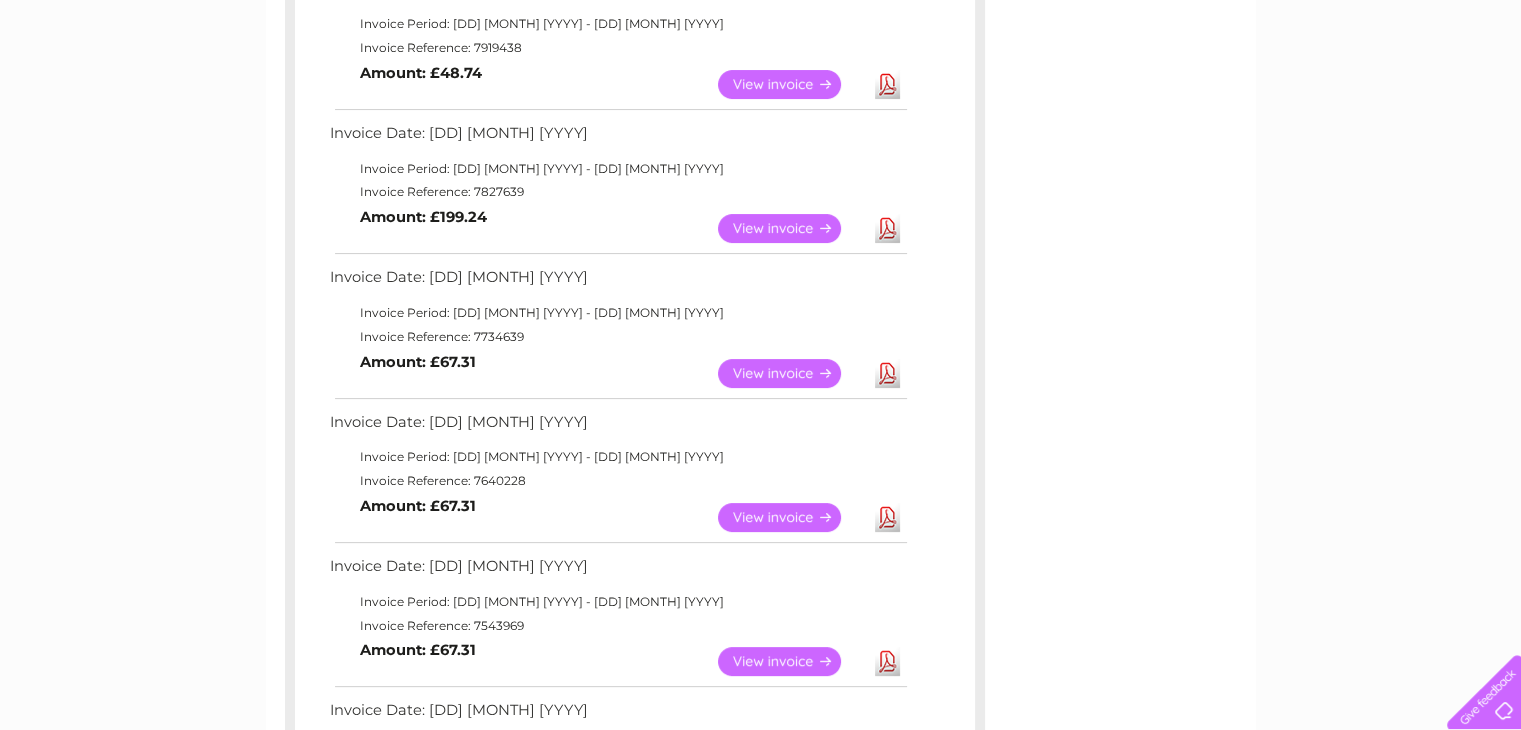 click on "View" at bounding box center (791, 517) 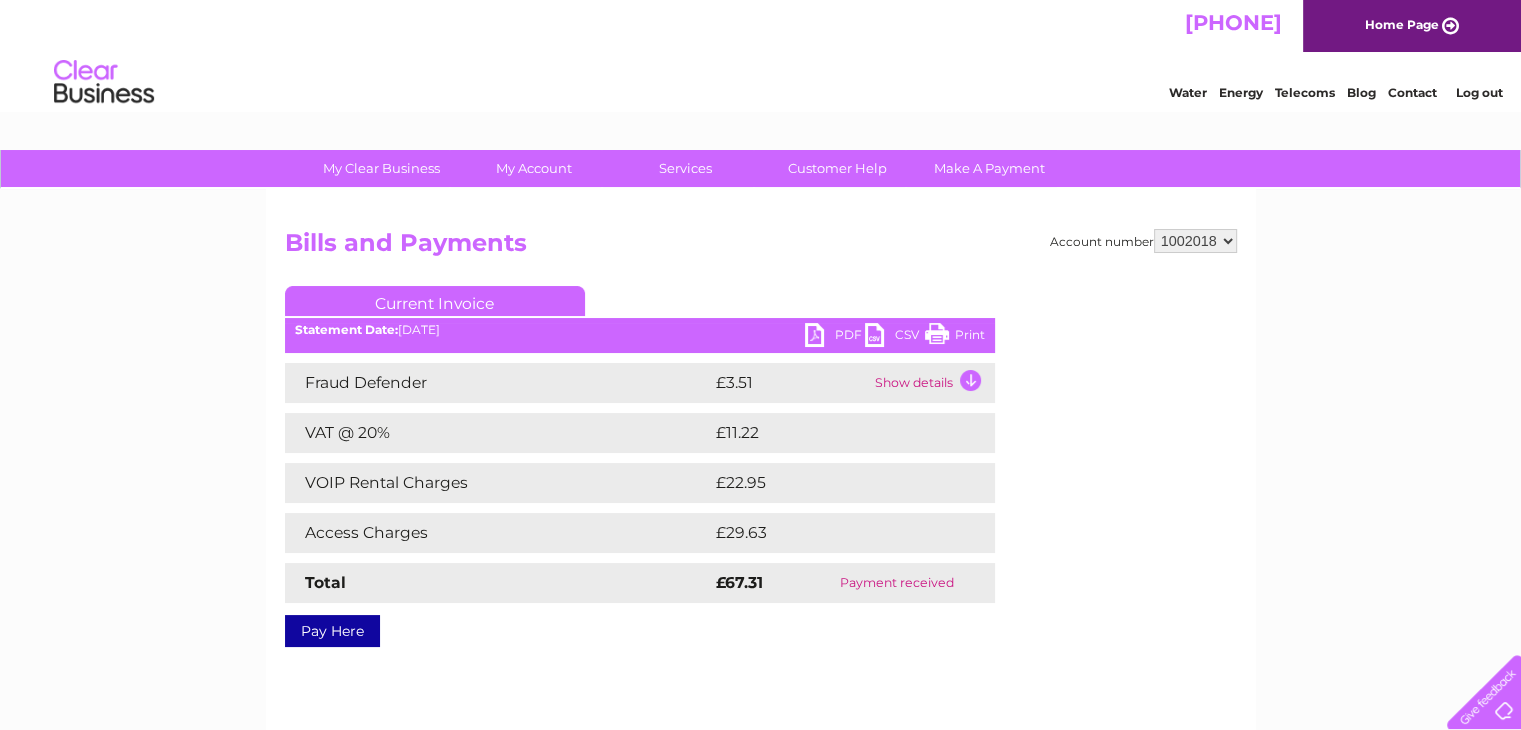 scroll, scrollTop: 0, scrollLeft: 0, axis: both 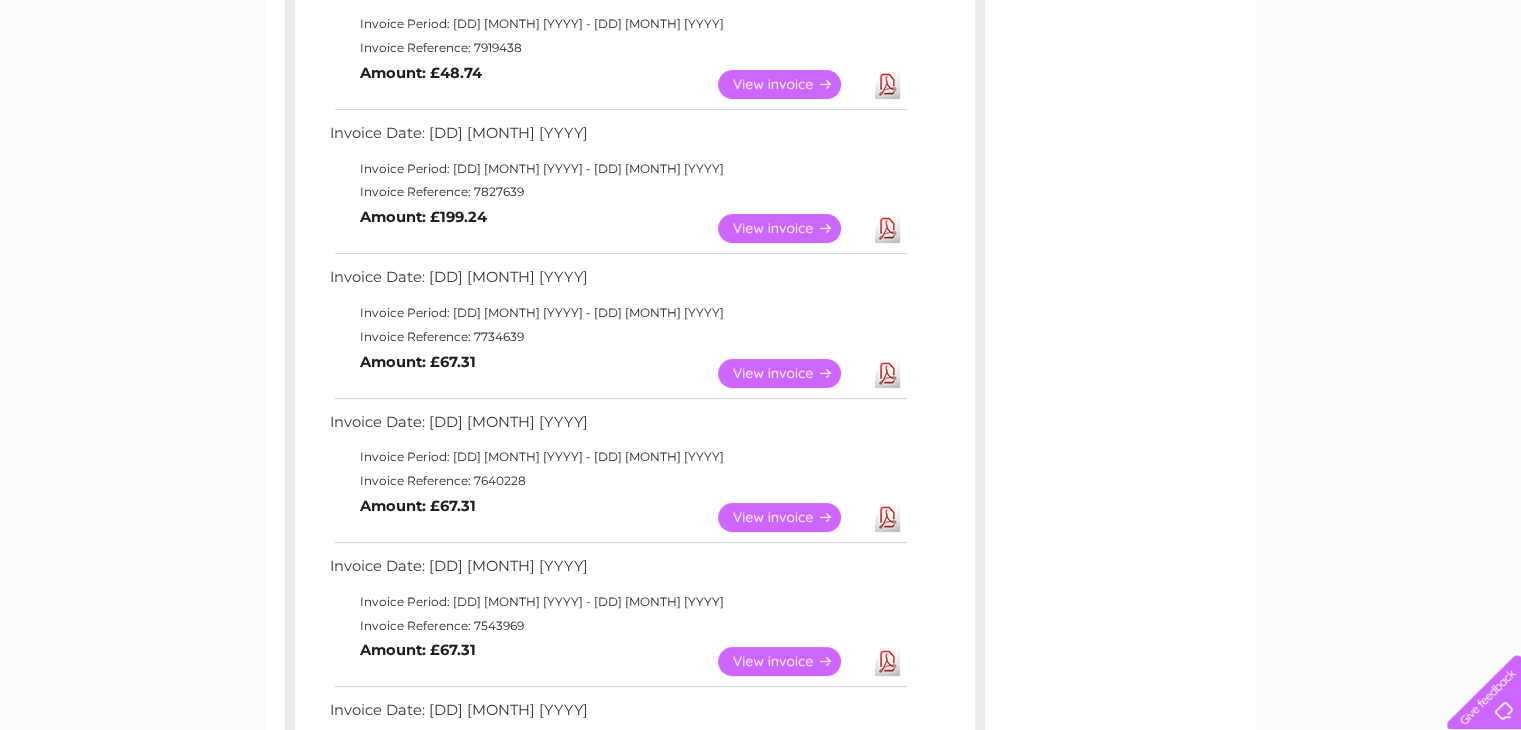 click on "View" at bounding box center (791, 373) 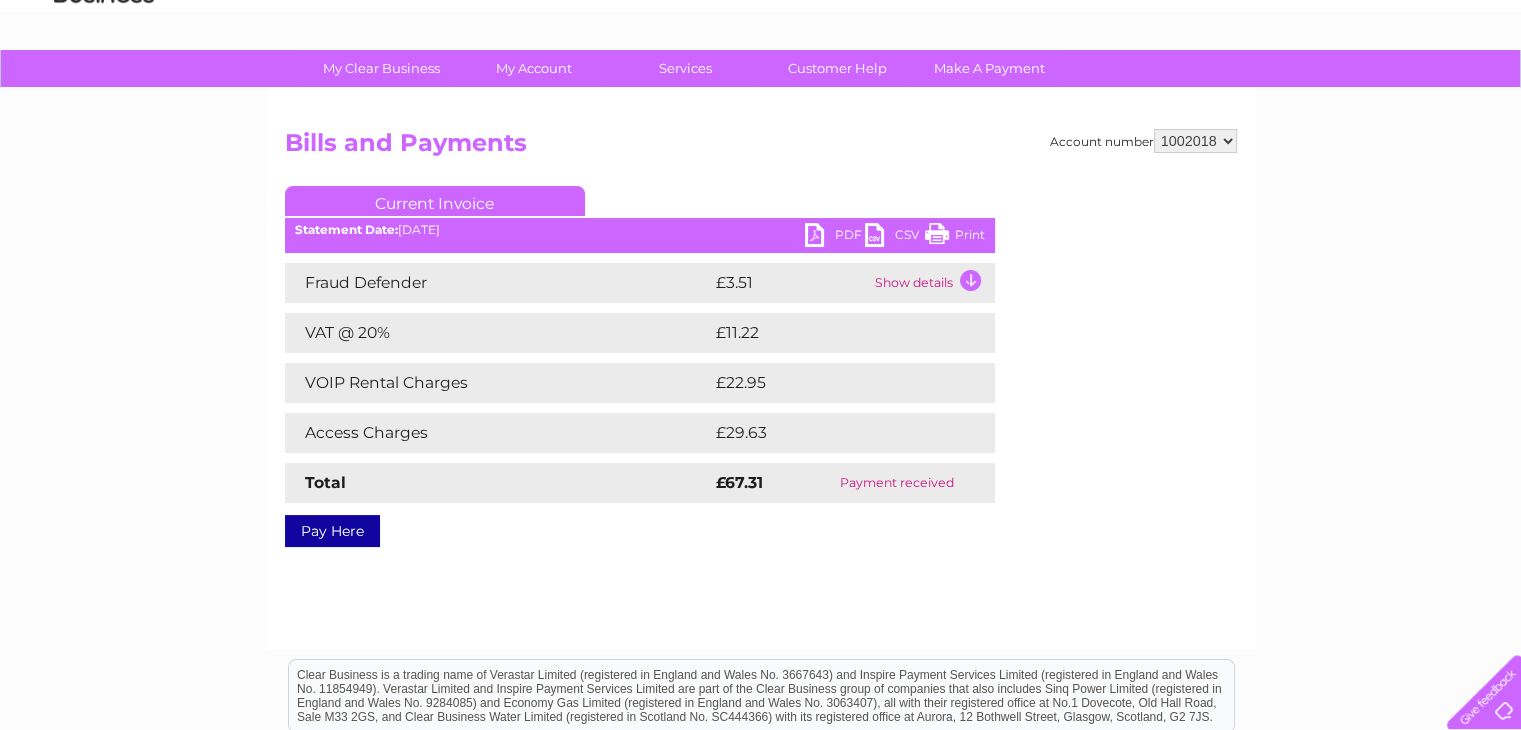 scroll, scrollTop: 200, scrollLeft: 0, axis: vertical 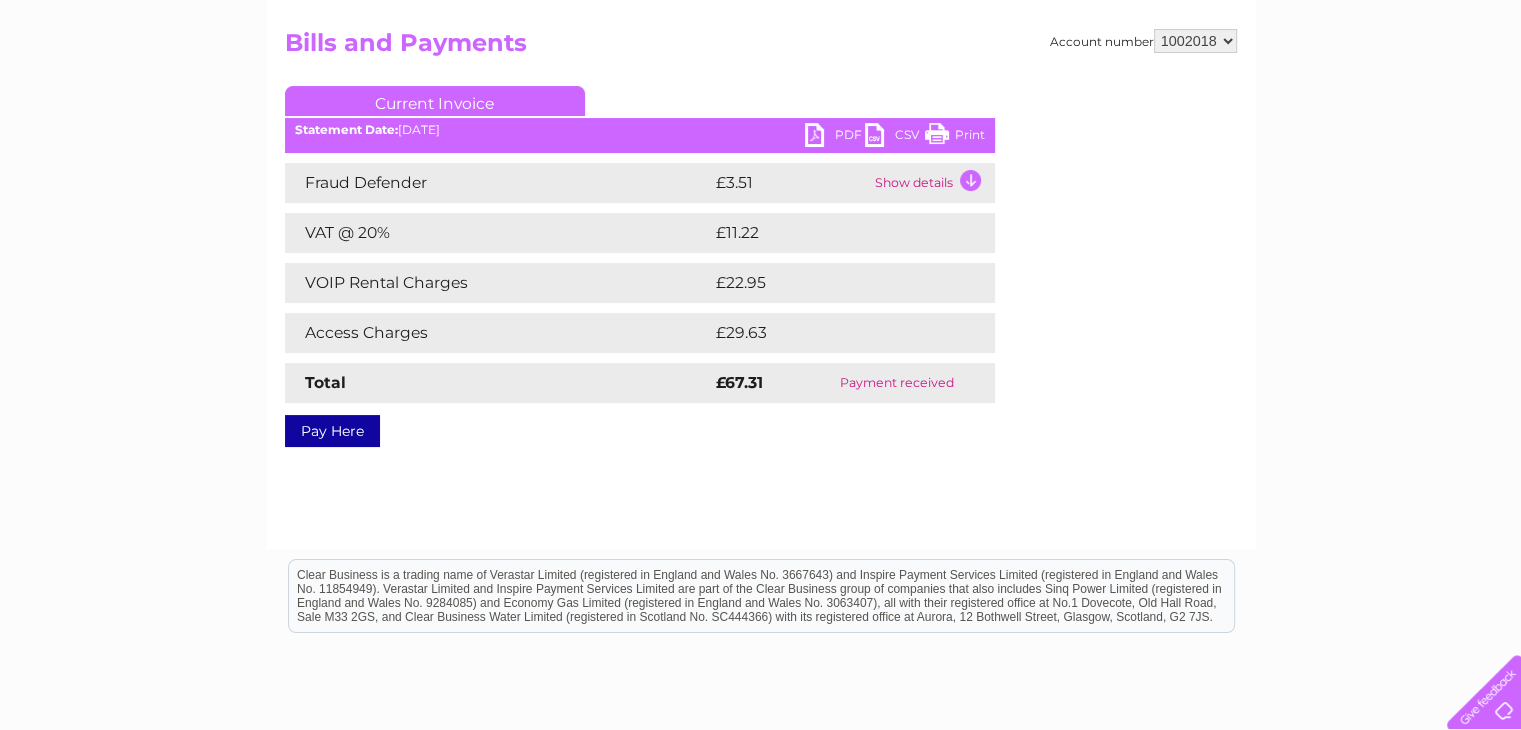 click on "Show details" at bounding box center [932, 183] 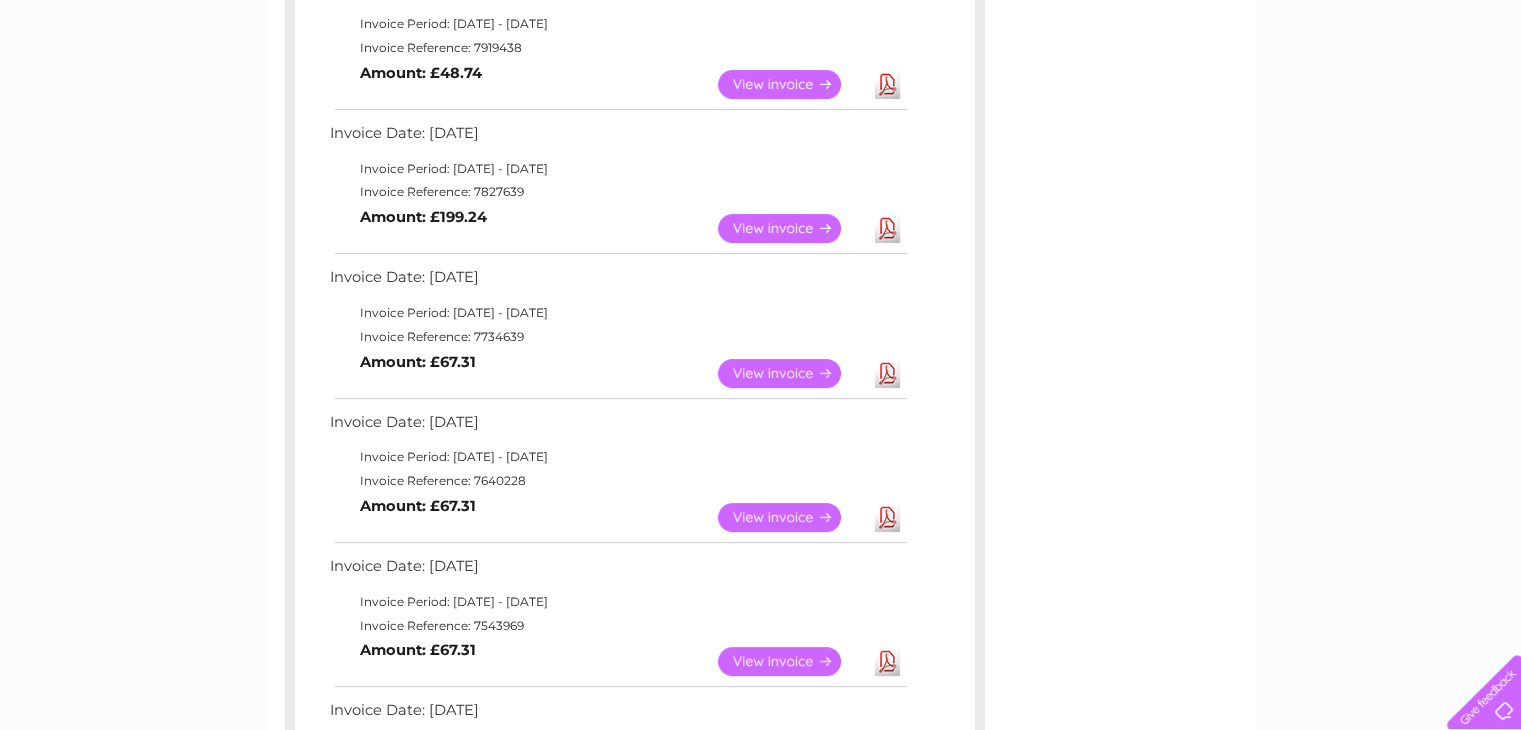 scroll, scrollTop: 0, scrollLeft: 0, axis: both 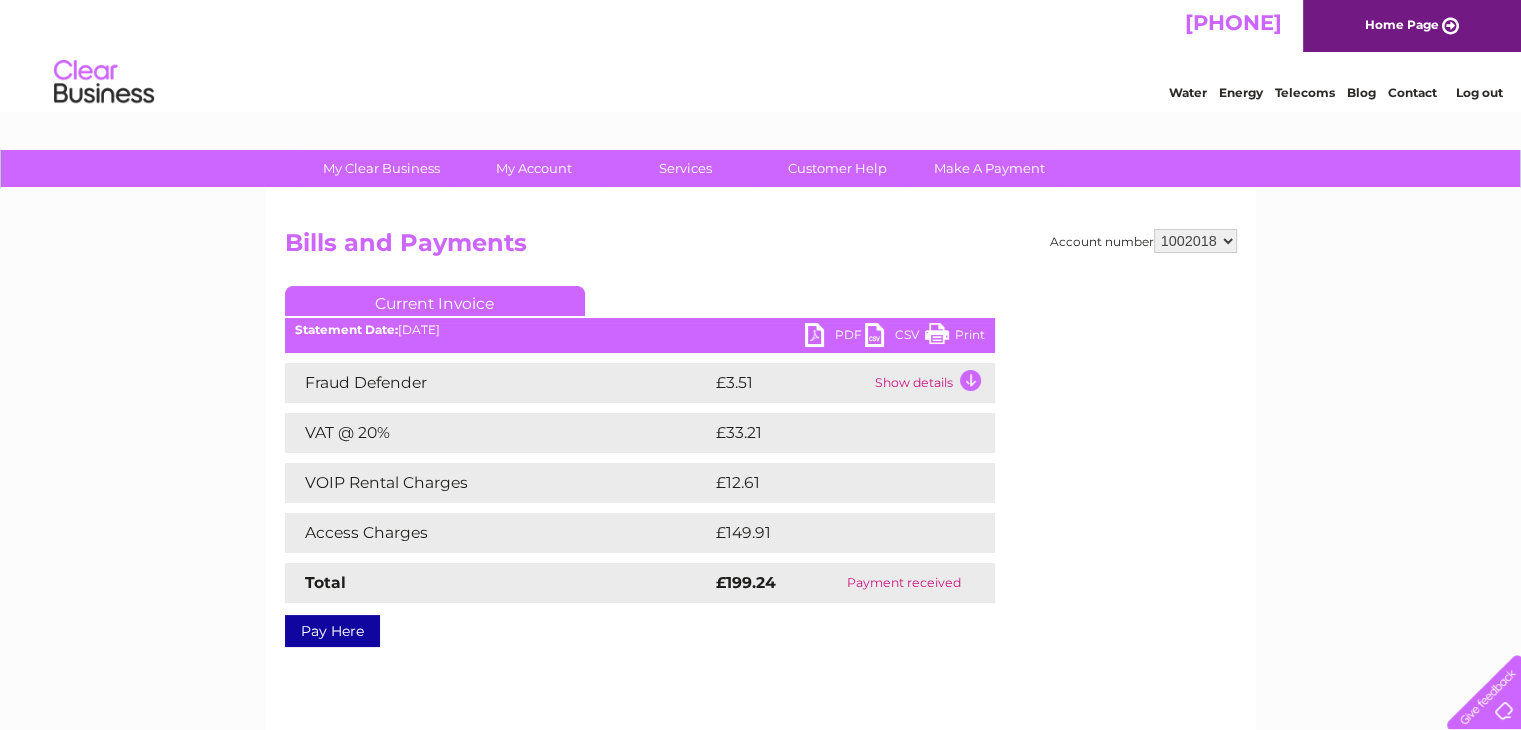 click on "Show details" at bounding box center [932, 383] 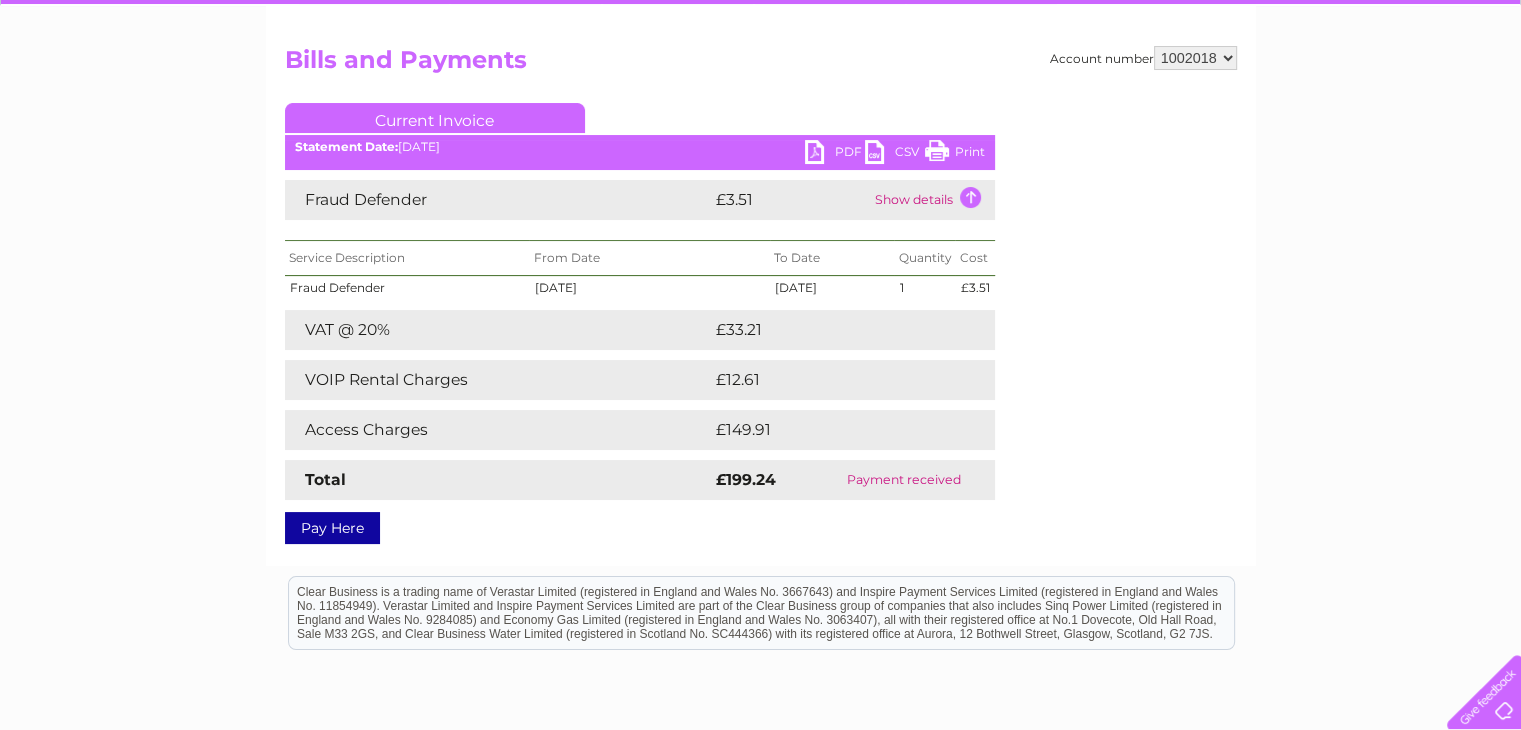 scroll, scrollTop: 200, scrollLeft: 0, axis: vertical 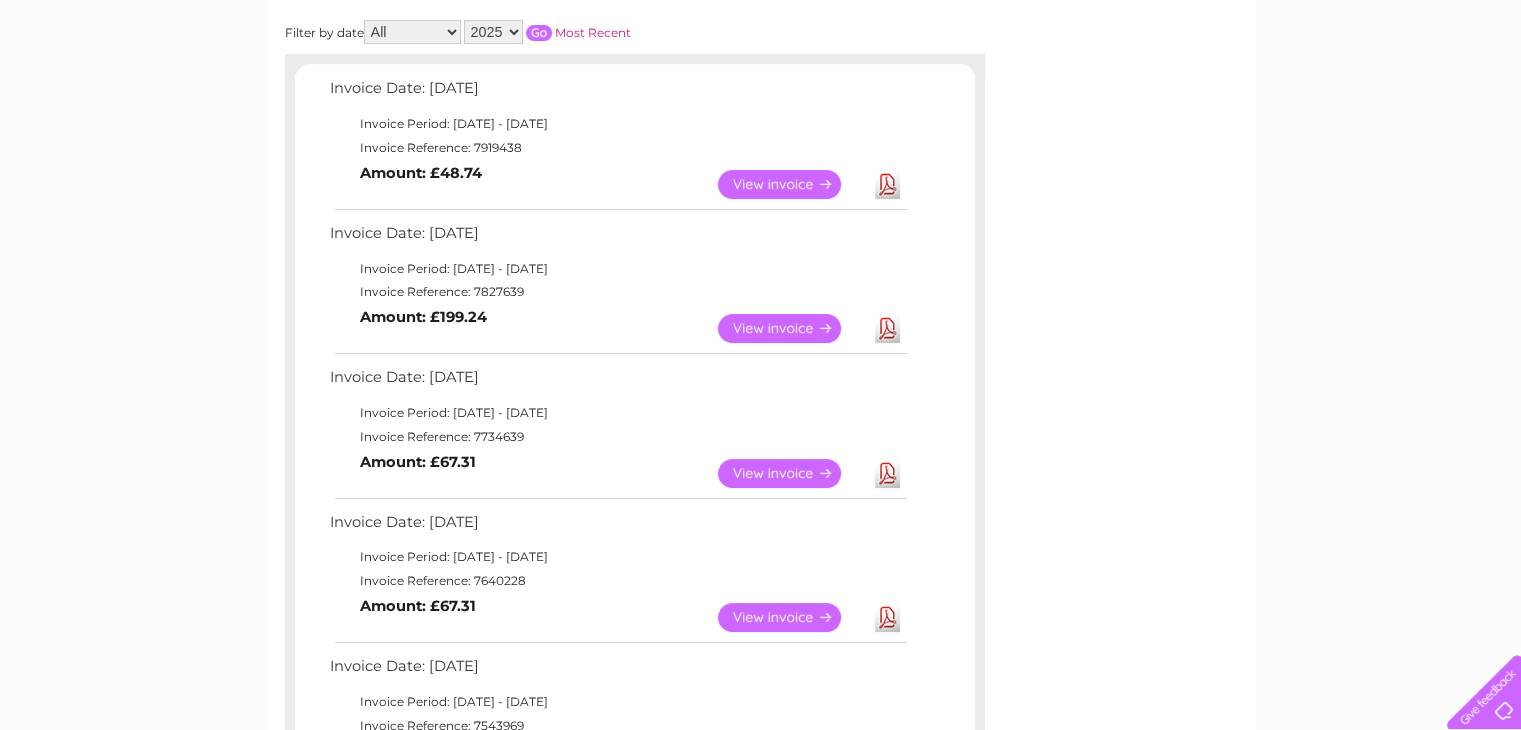 click on "View" at bounding box center [791, 328] 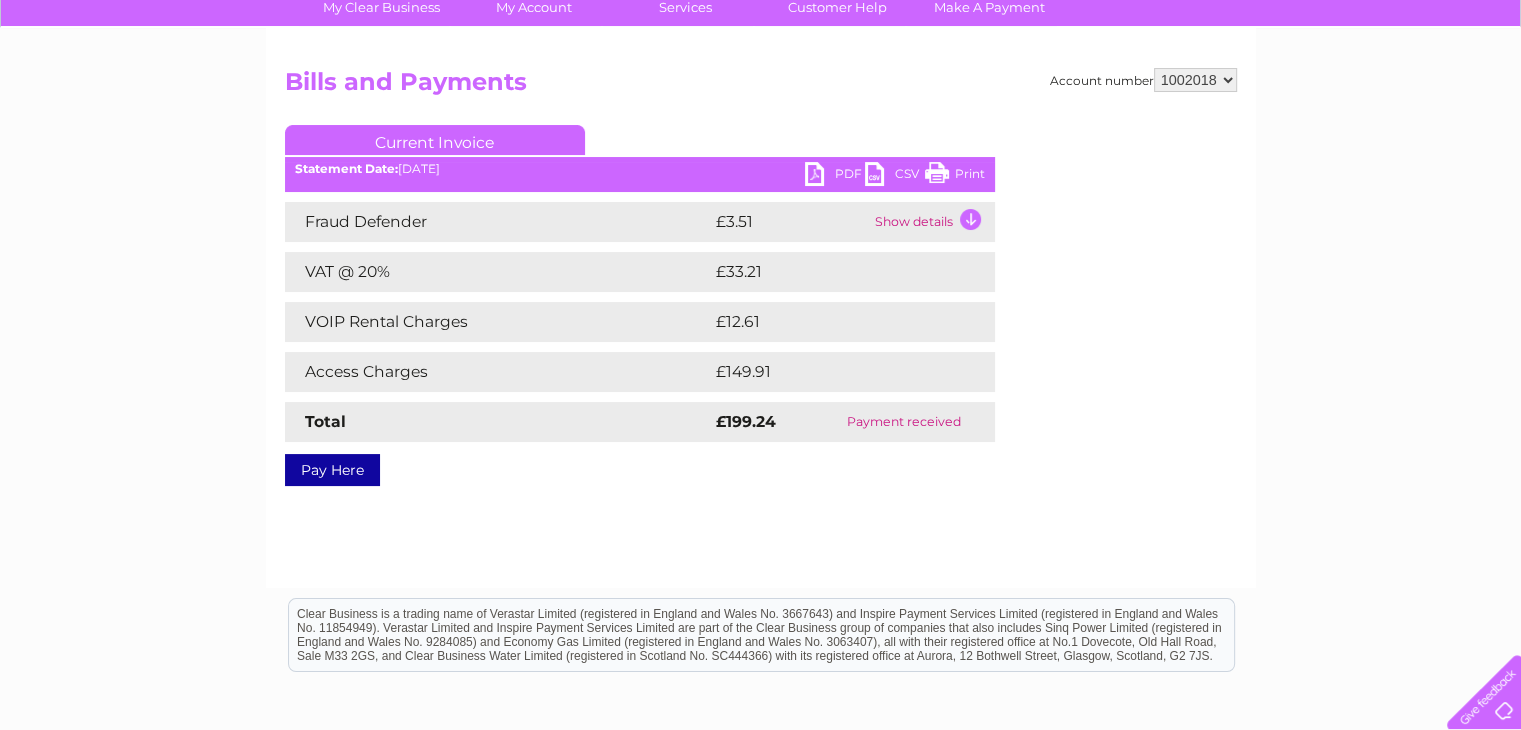 scroll, scrollTop: 0, scrollLeft: 0, axis: both 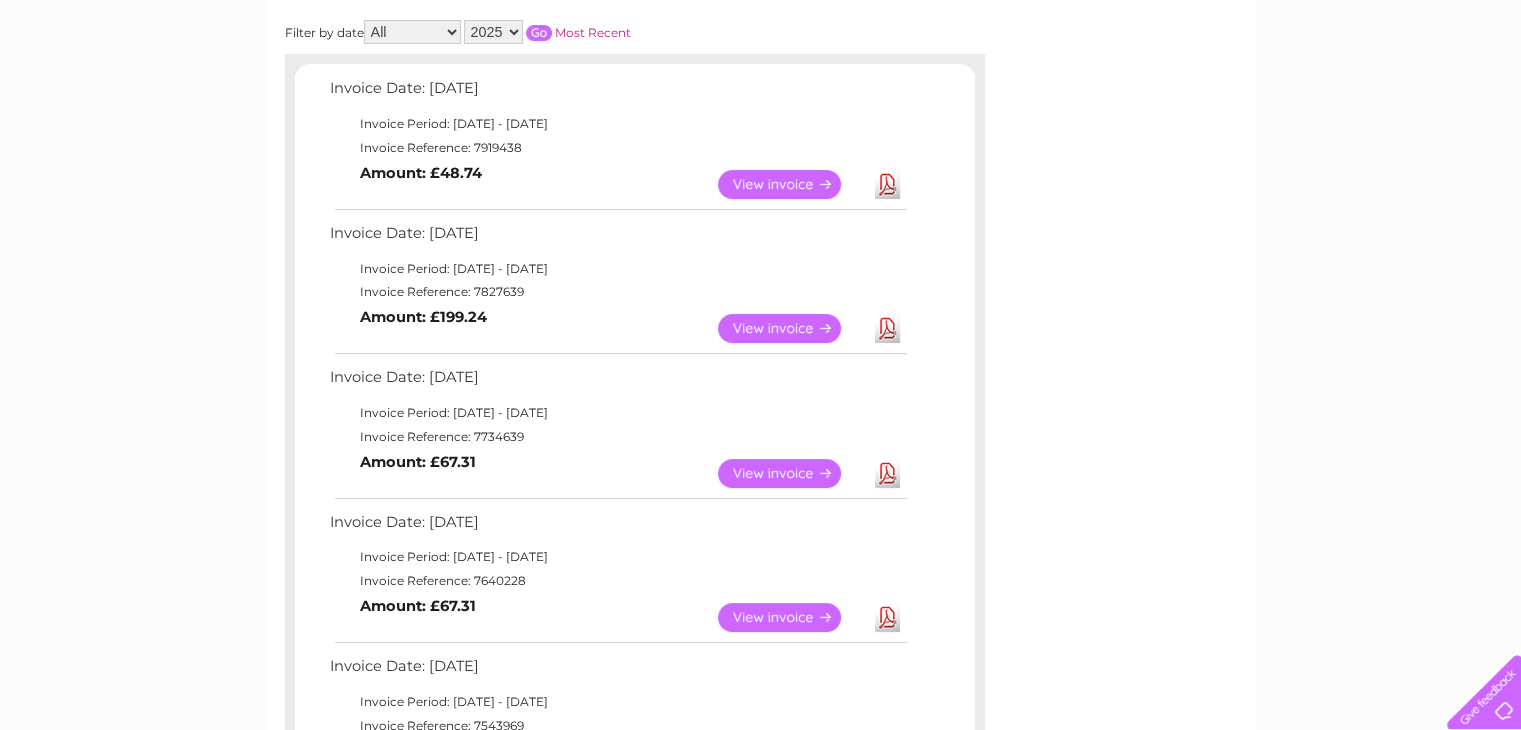 click on "View" at bounding box center (791, 617) 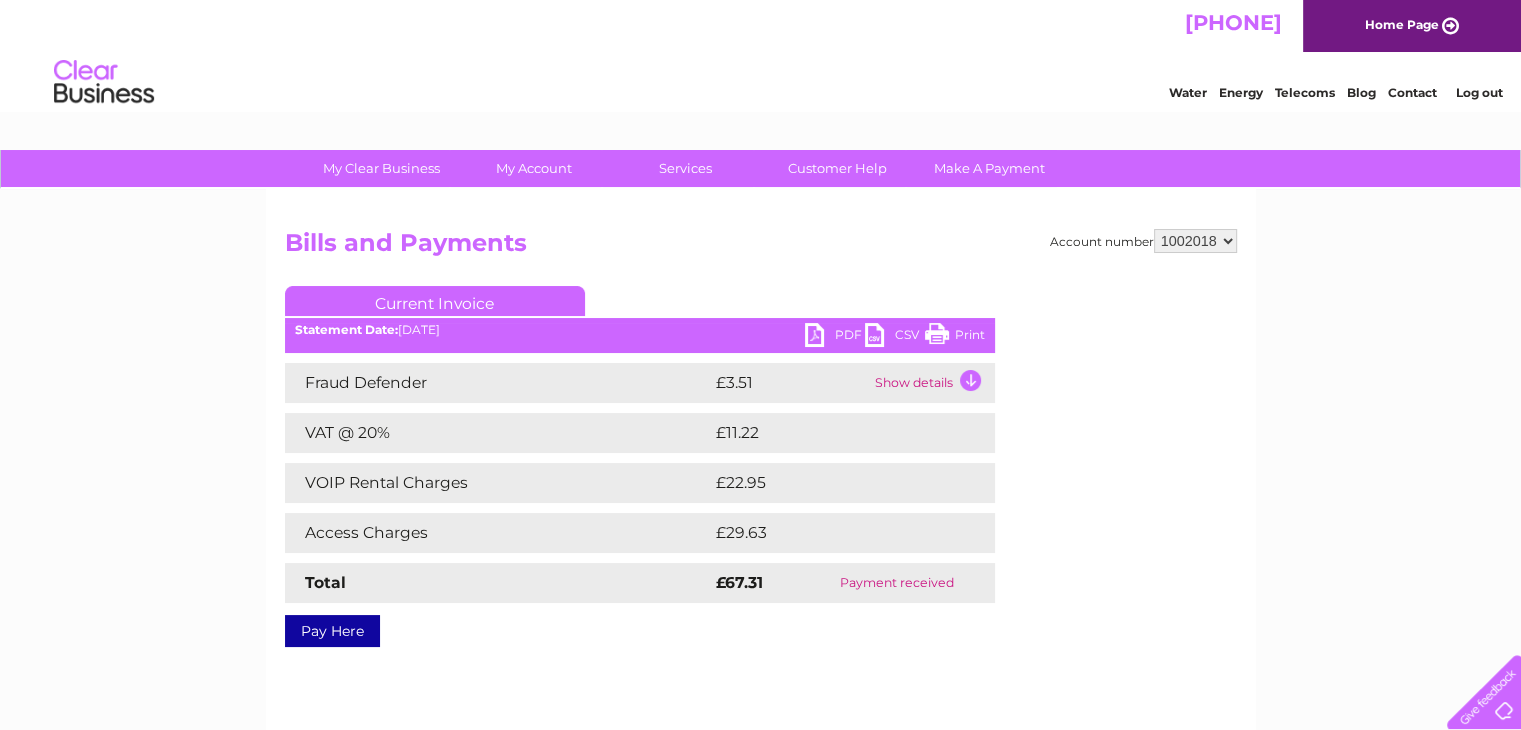 scroll, scrollTop: 0, scrollLeft: 0, axis: both 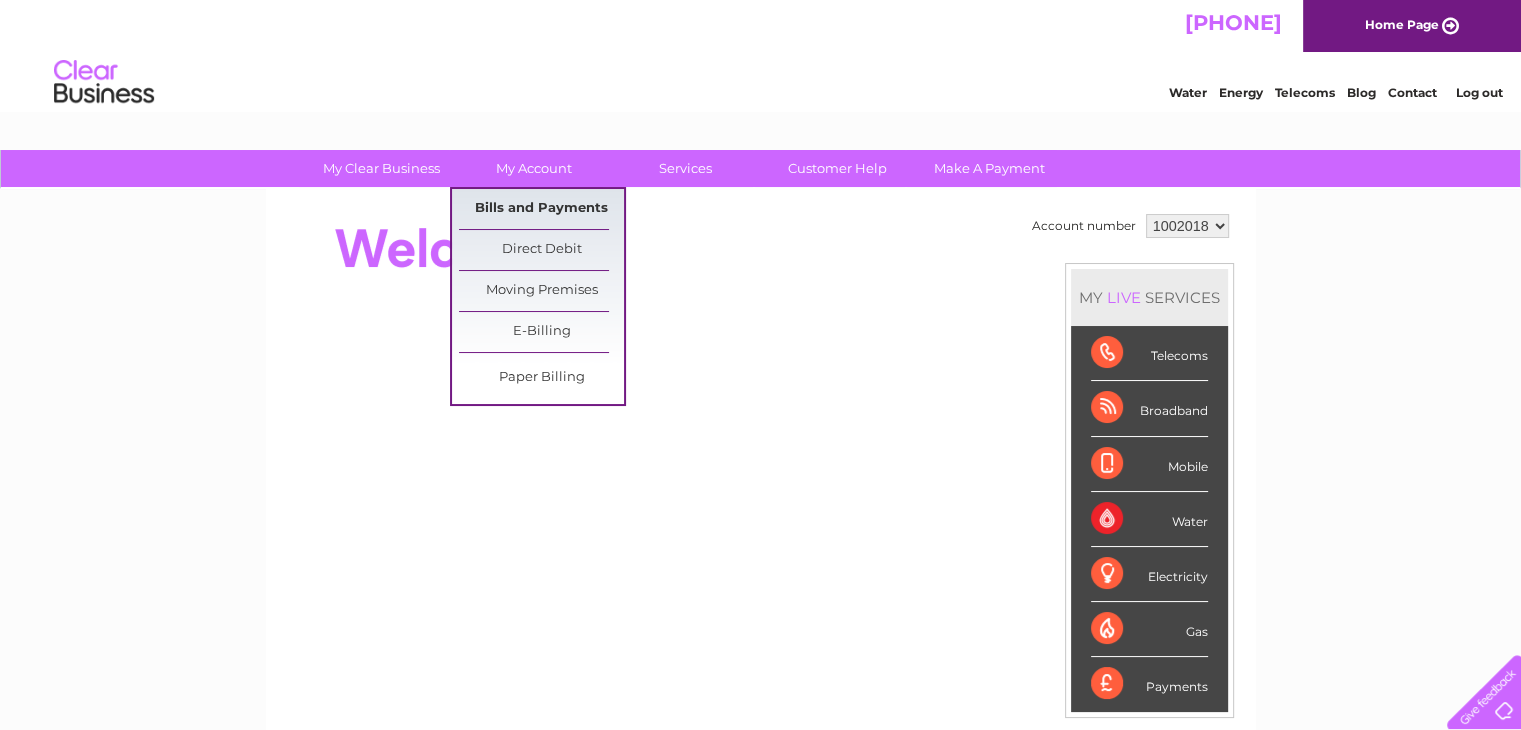 click on "Bills and Payments" at bounding box center (541, 209) 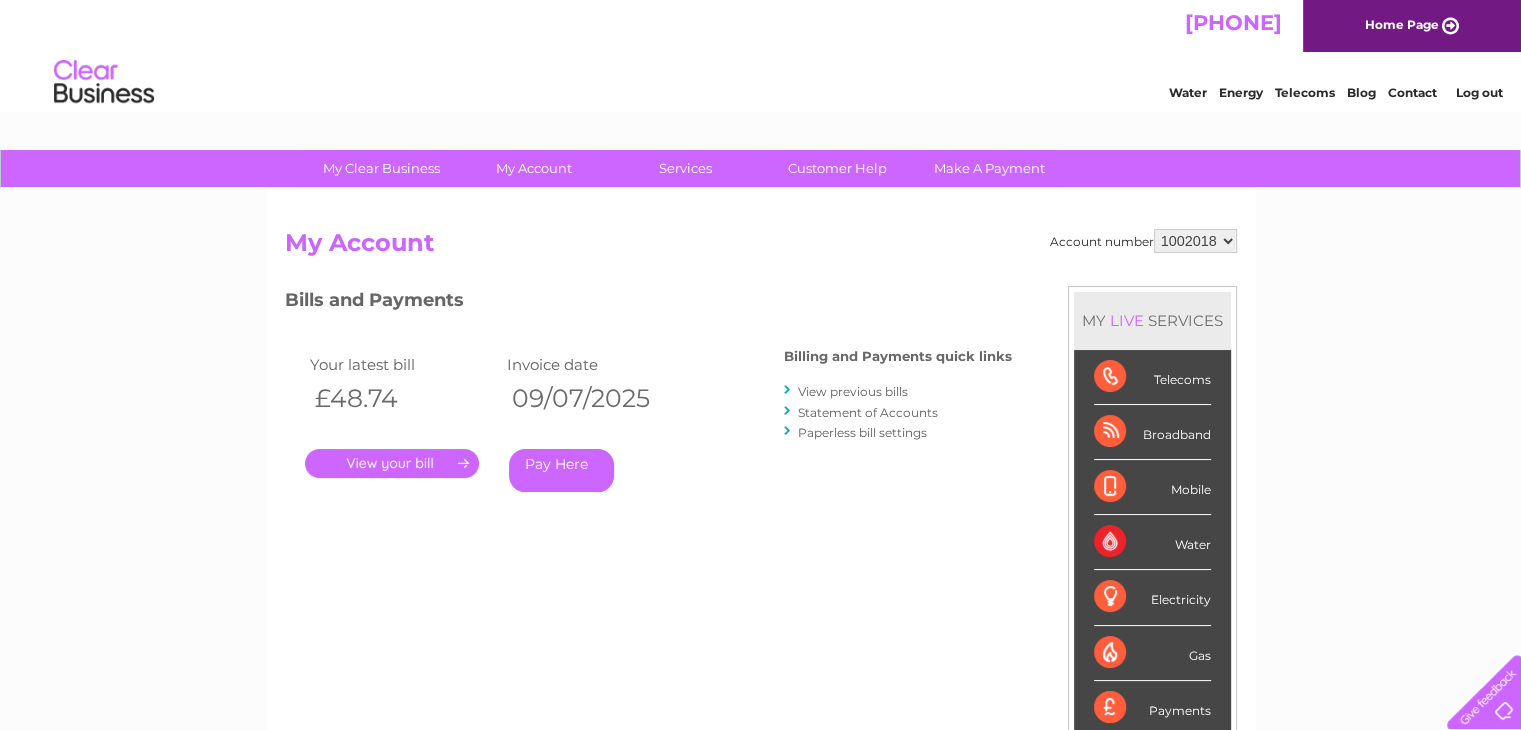 scroll, scrollTop: 0, scrollLeft: 0, axis: both 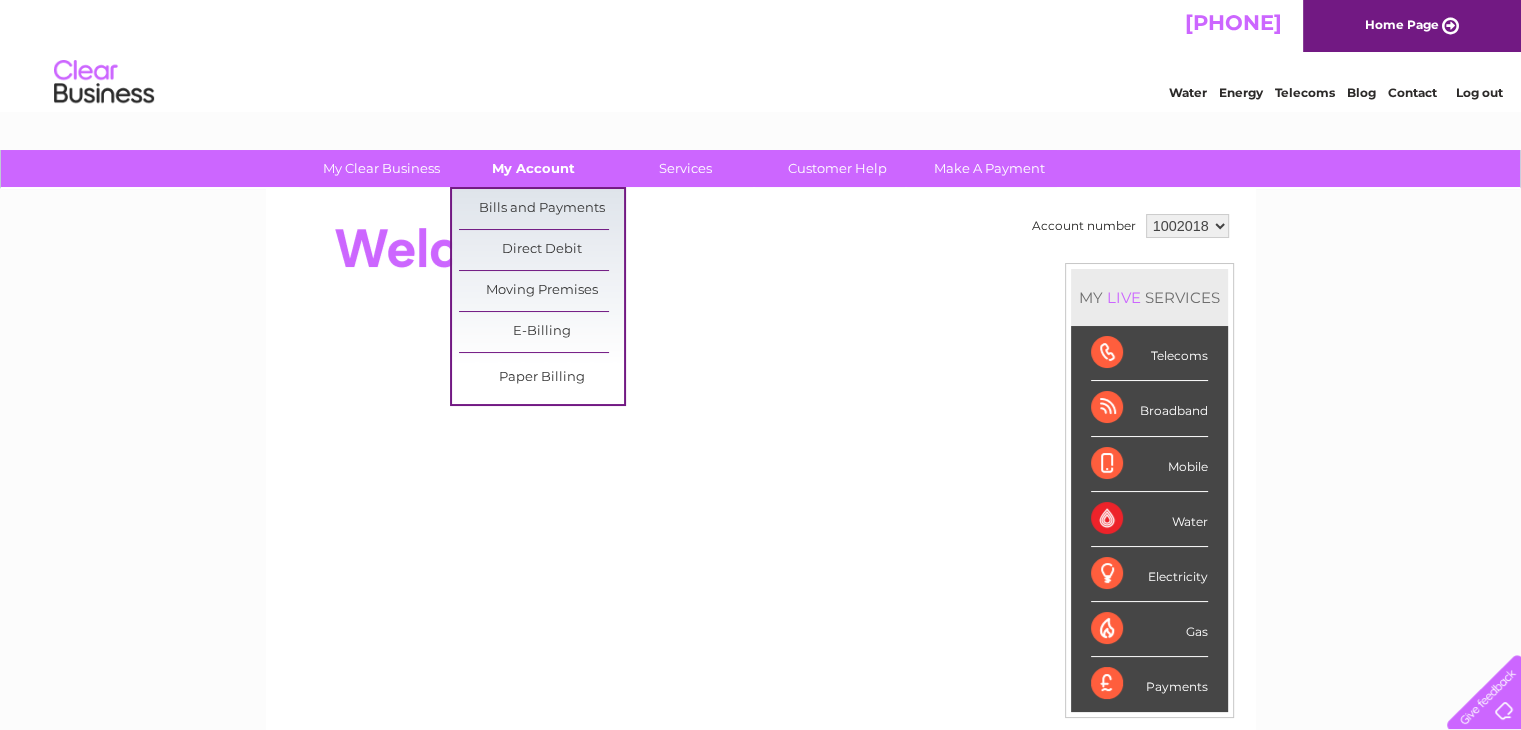 click on "My Account" at bounding box center [533, 168] 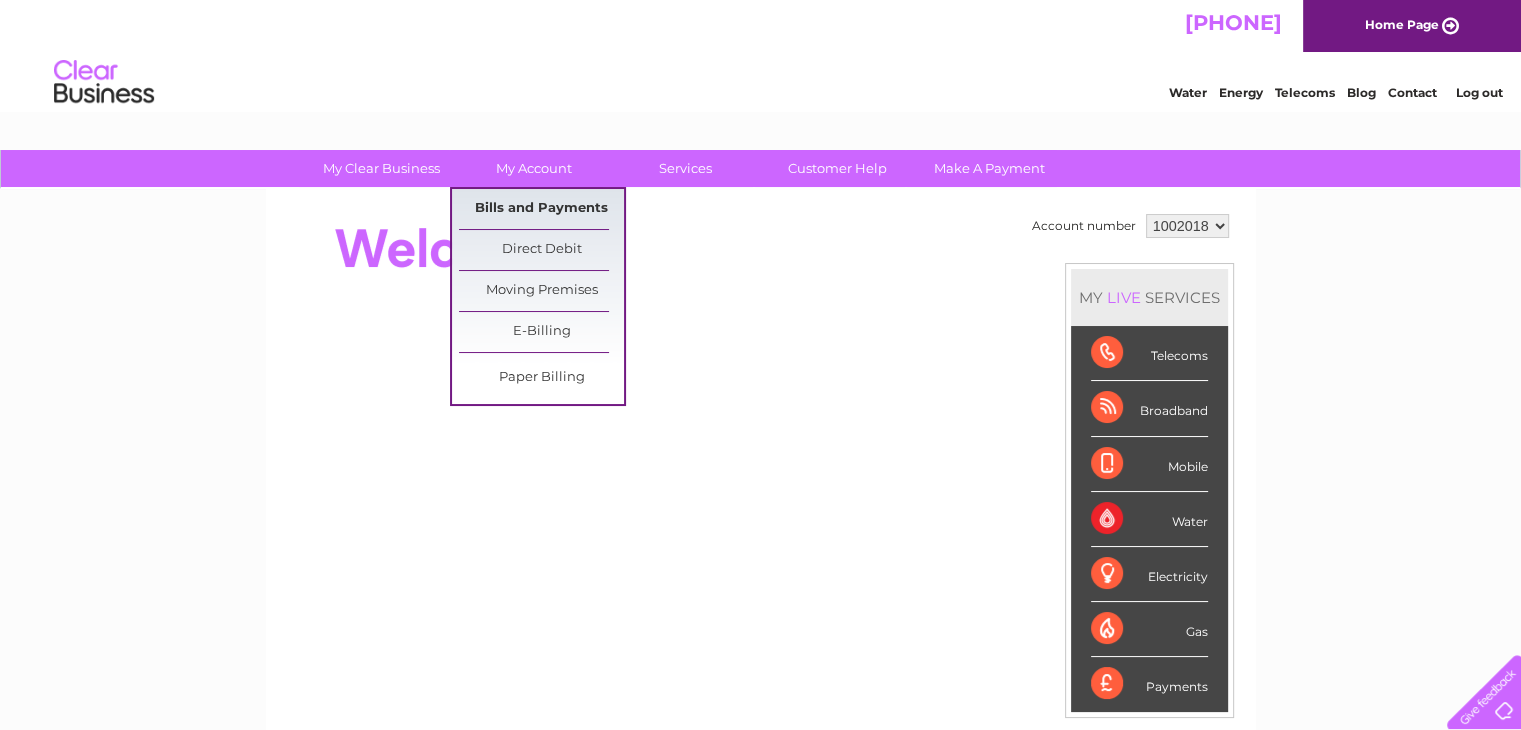 click on "Bills and Payments" at bounding box center [541, 209] 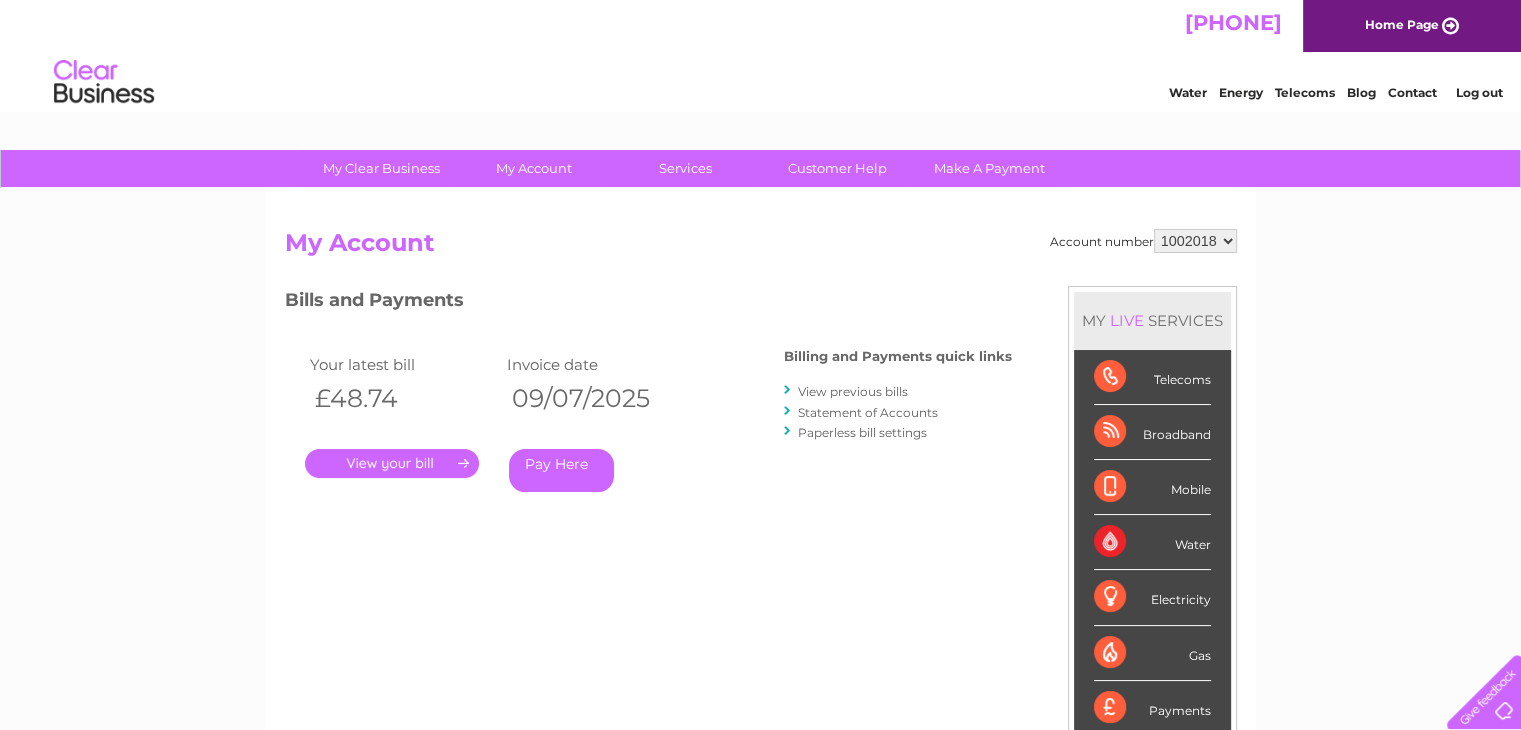 scroll, scrollTop: 0, scrollLeft: 0, axis: both 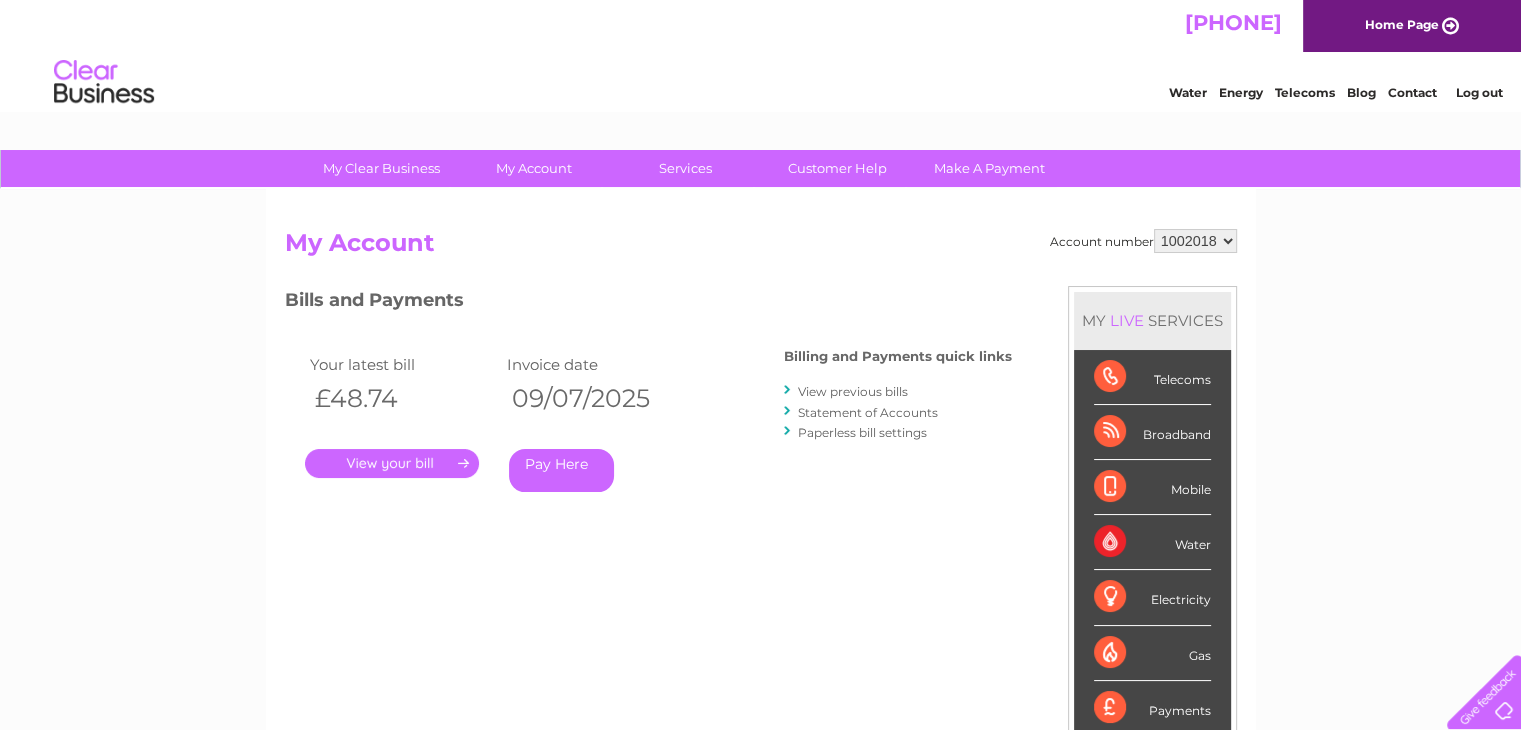 click on "View previous bills" at bounding box center (853, 391) 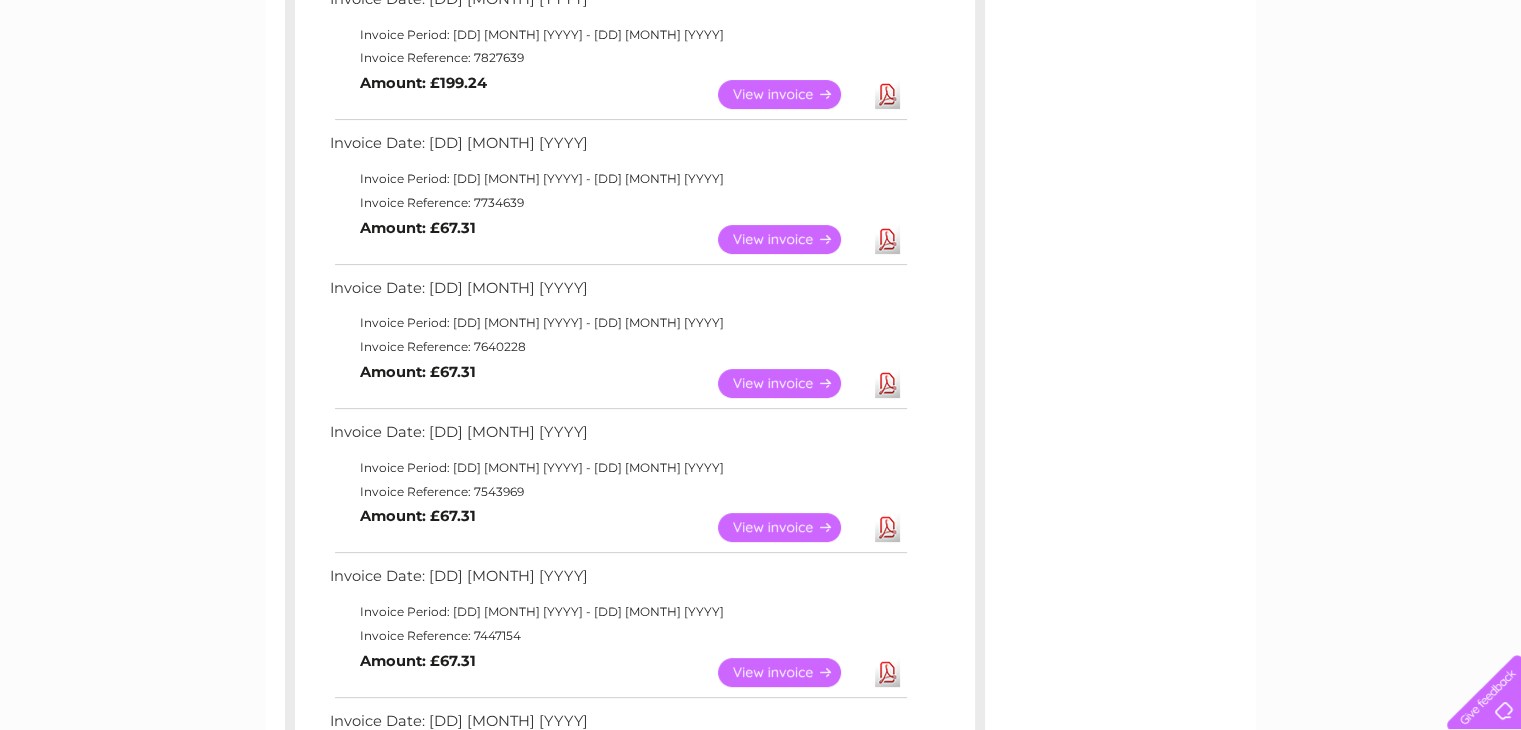 scroll, scrollTop: 500, scrollLeft: 0, axis: vertical 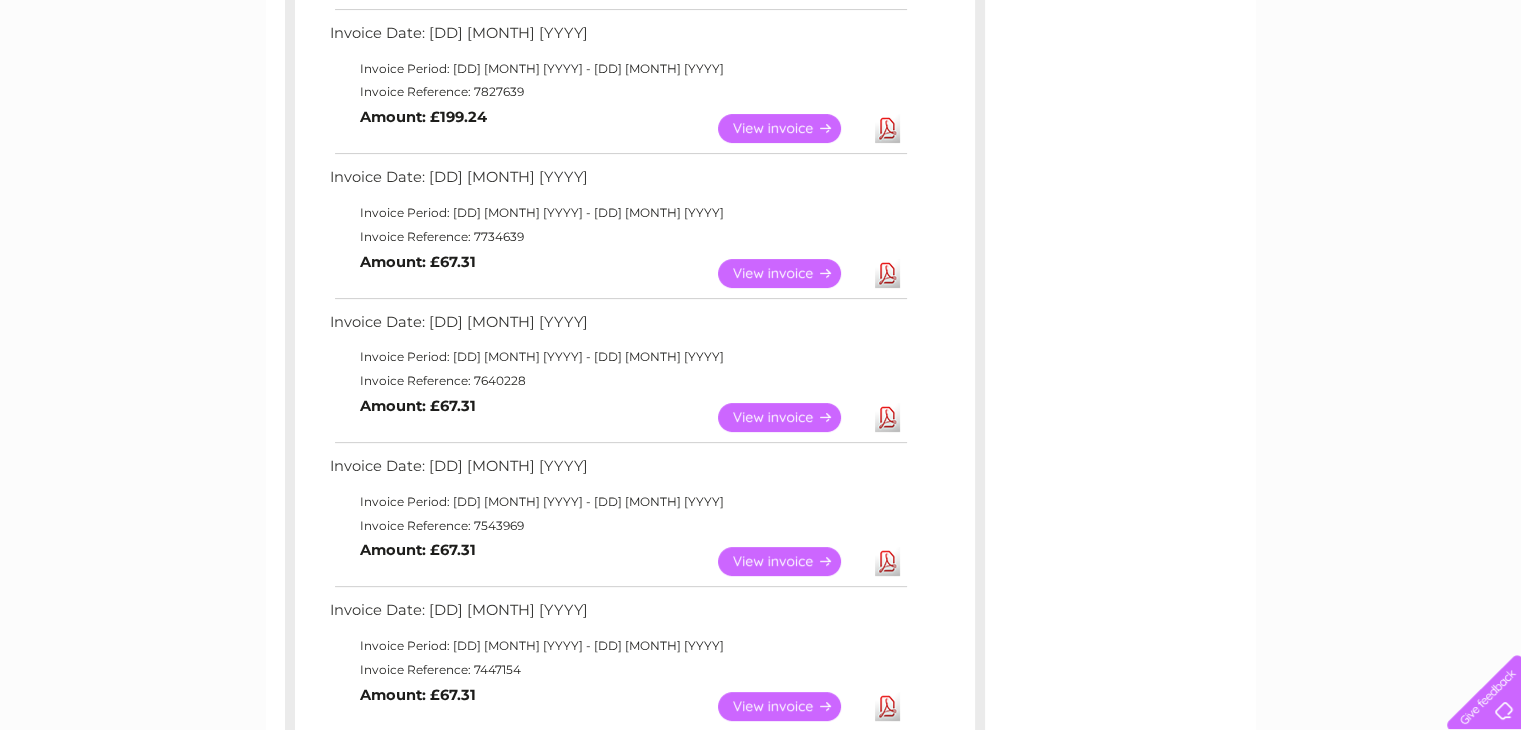 click on "View" at bounding box center (791, 417) 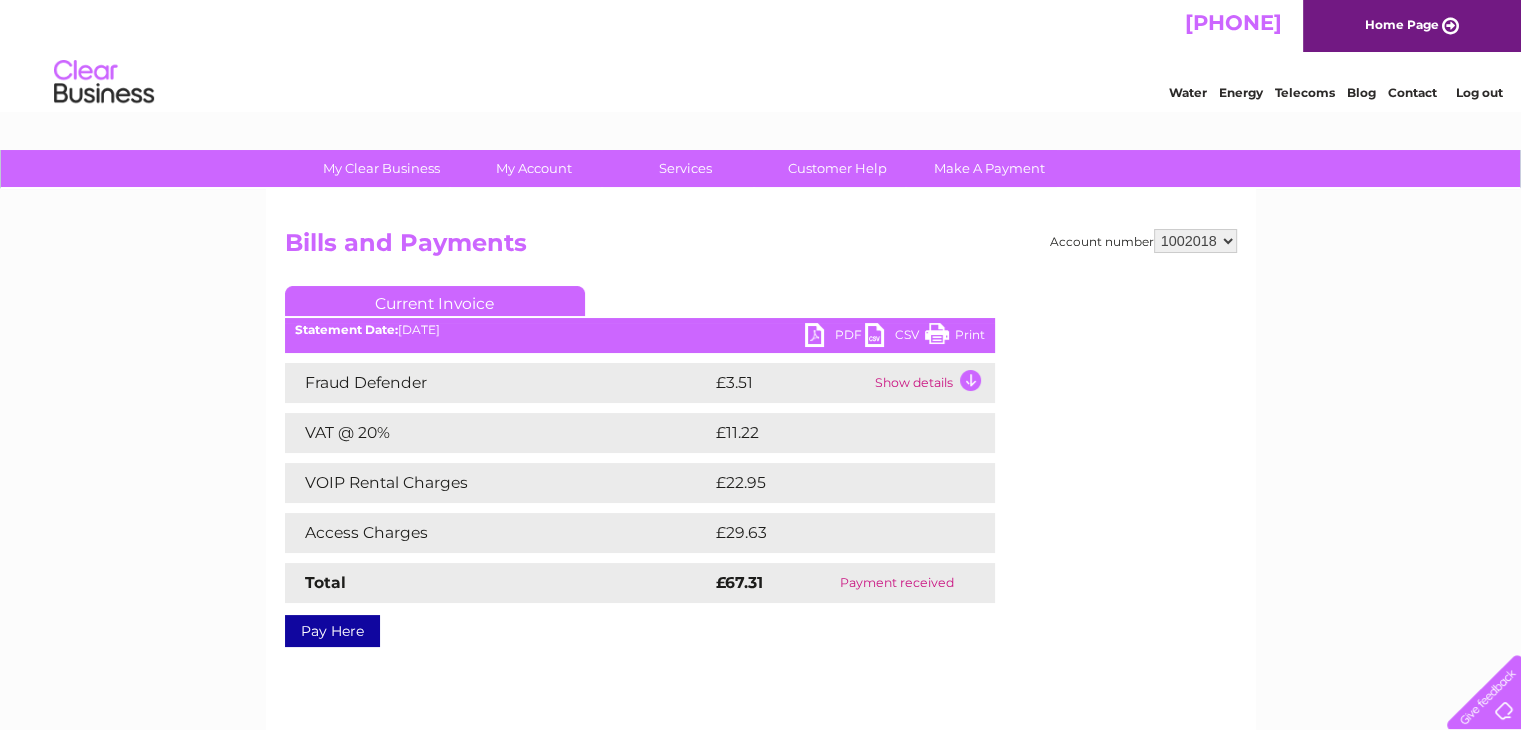 scroll, scrollTop: 0, scrollLeft: 0, axis: both 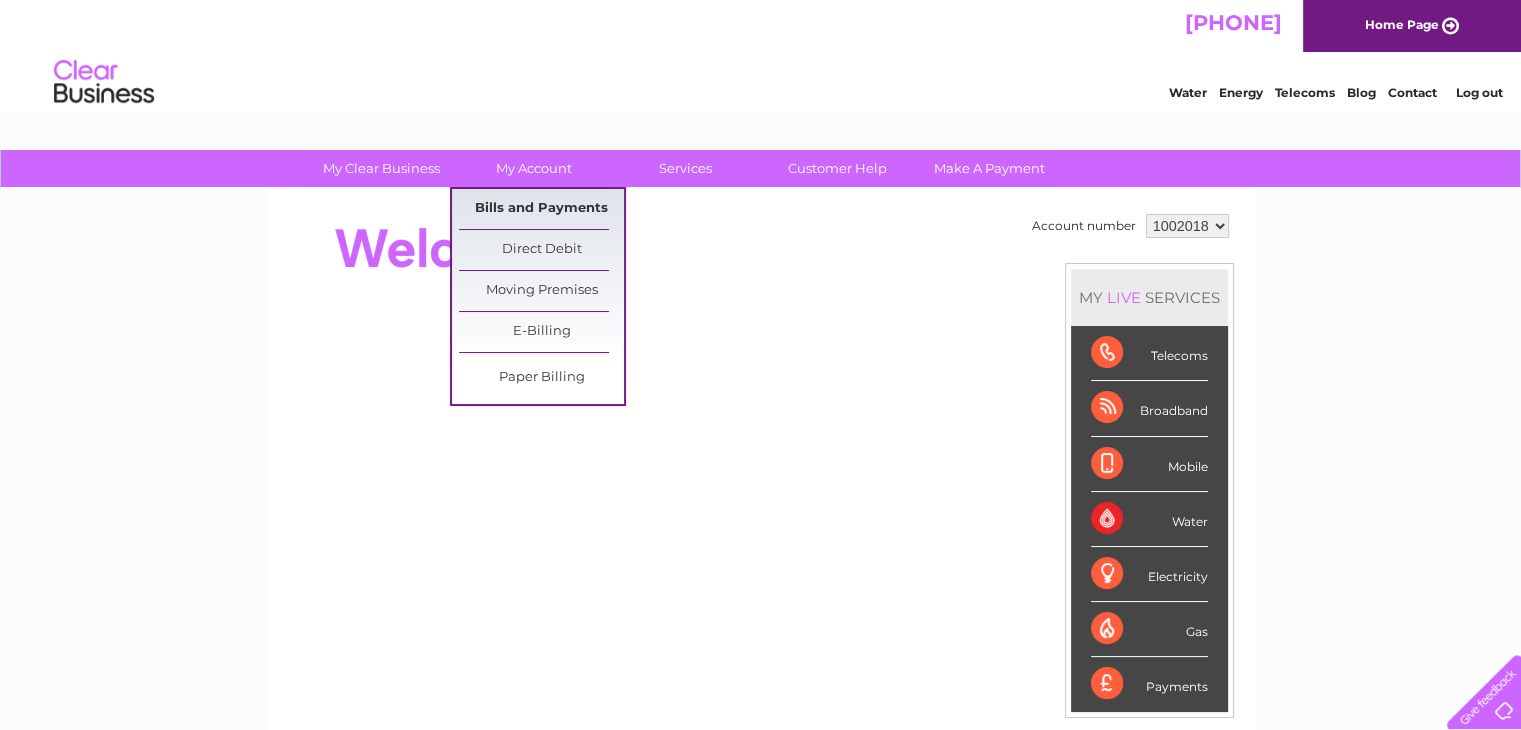 click on "Bills and Payments" at bounding box center [541, 209] 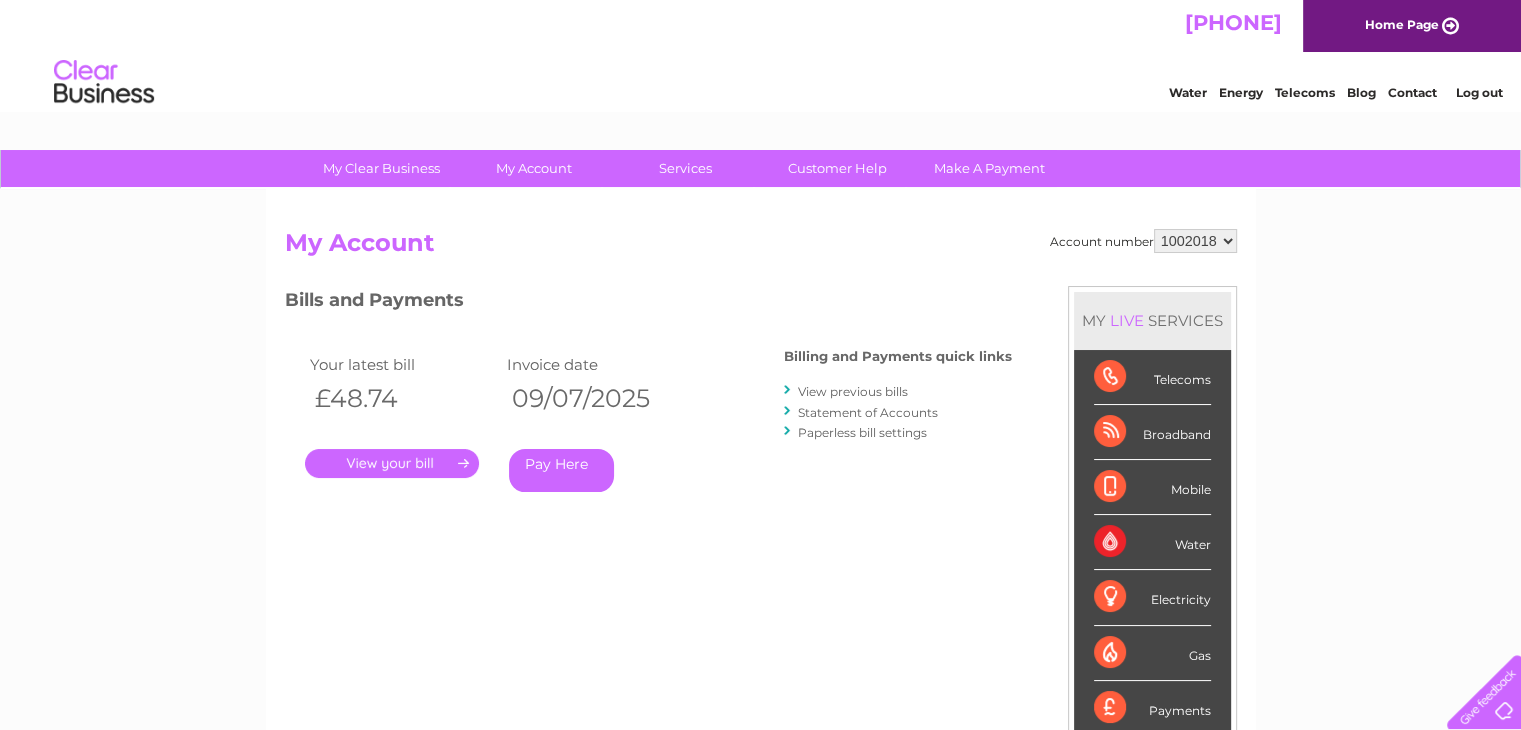 scroll, scrollTop: 0, scrollLeft: 0, axis: both 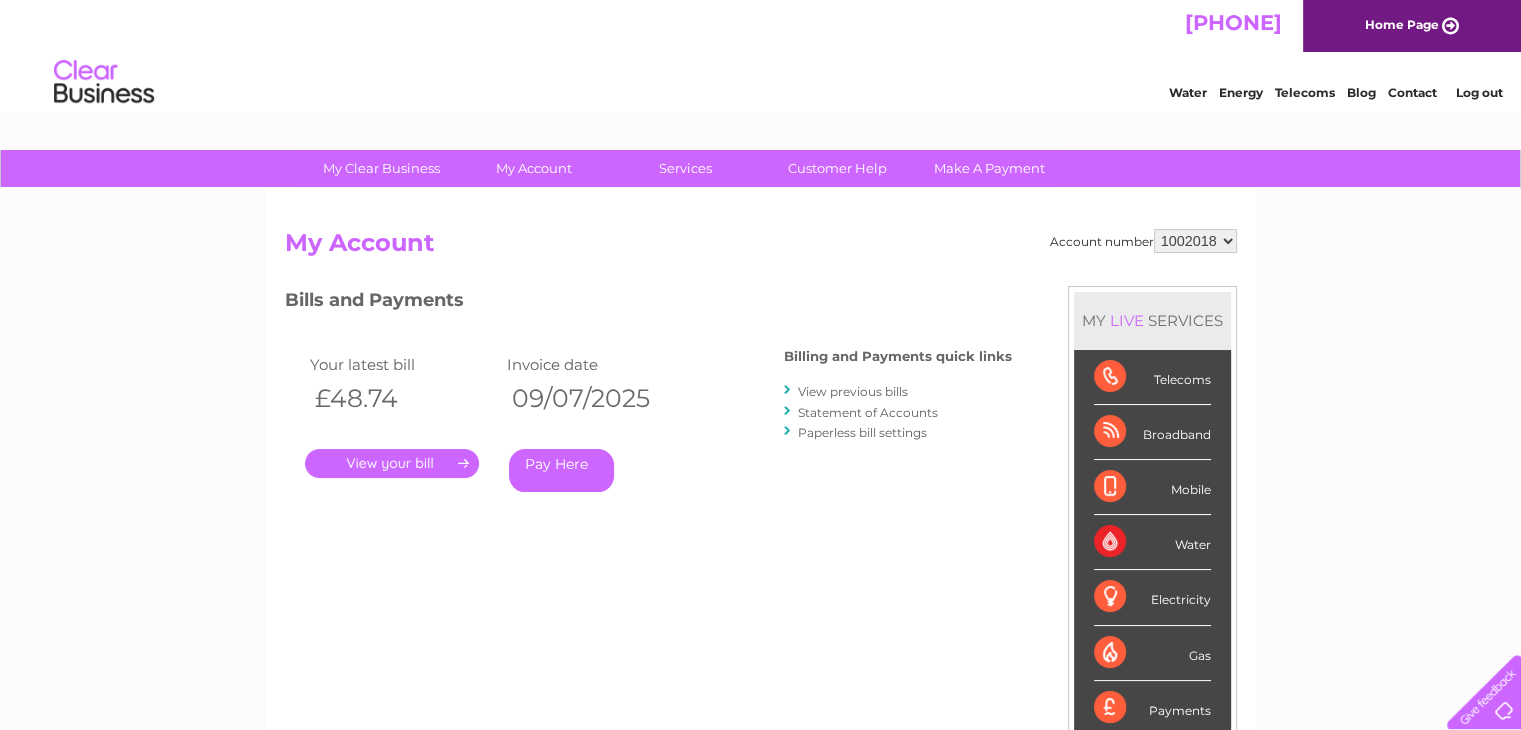 click on "View previous bills" at bounding box center (853, 391) 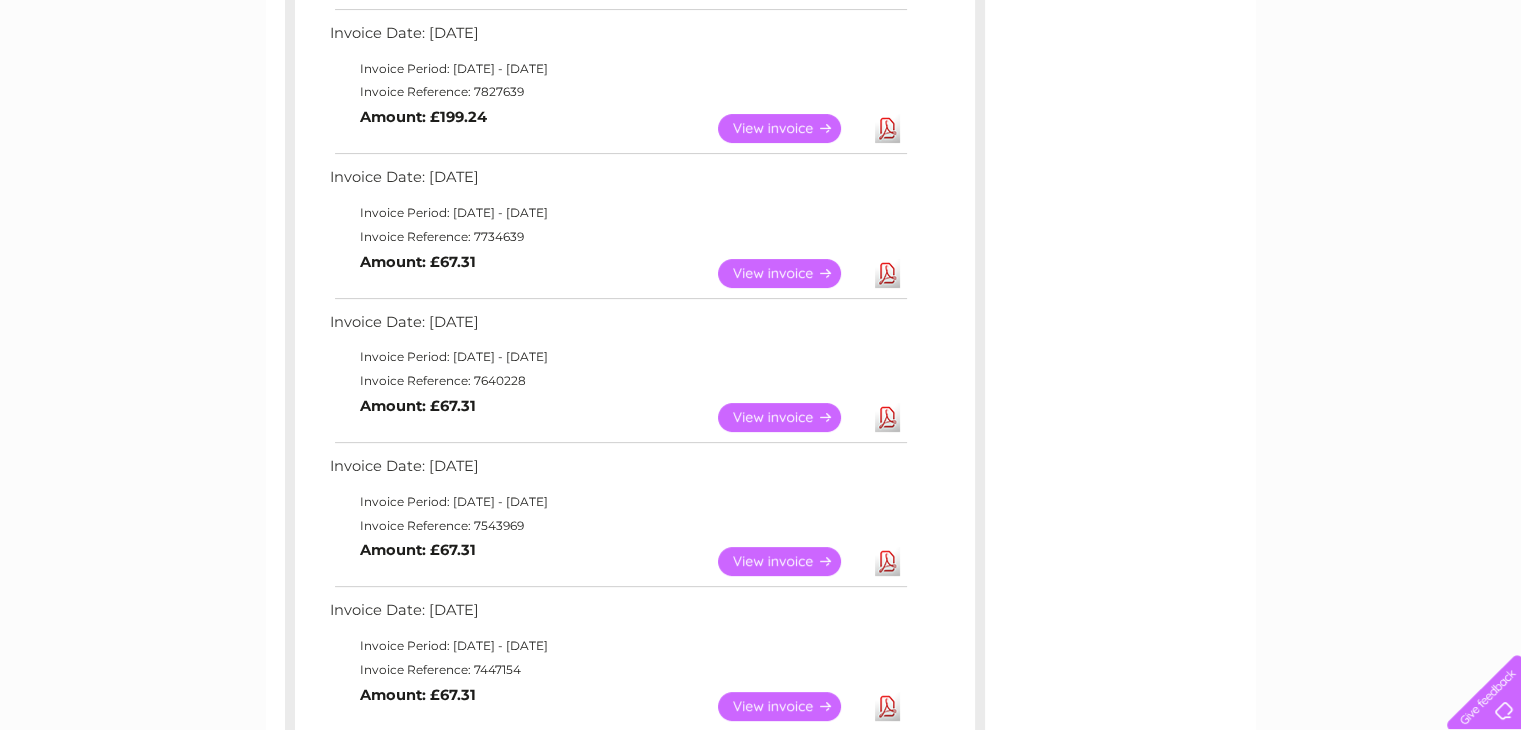 scroll, scrollTop: 400, scrollLeft: 0, axis: vertical 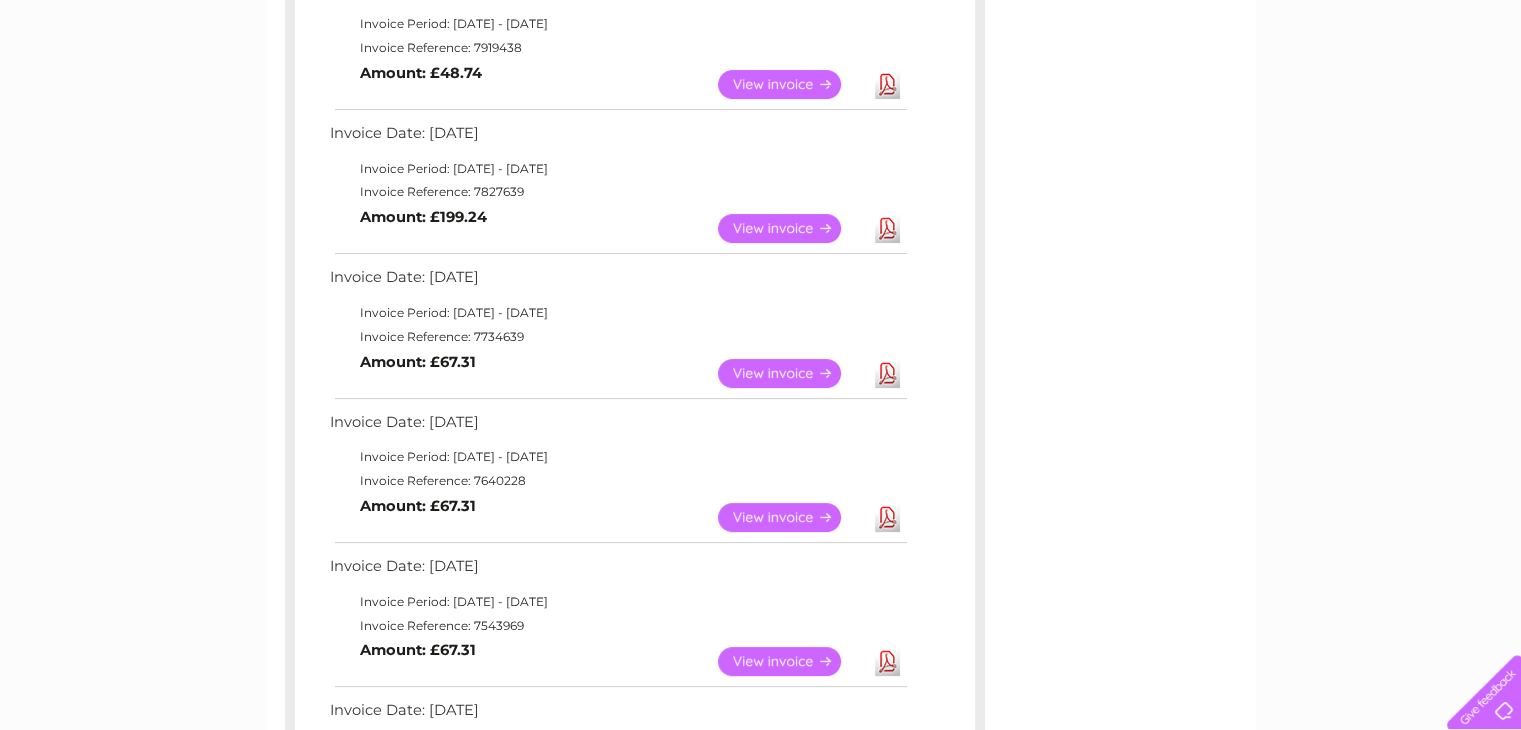 click on "View" at bounding box center [791, 373] 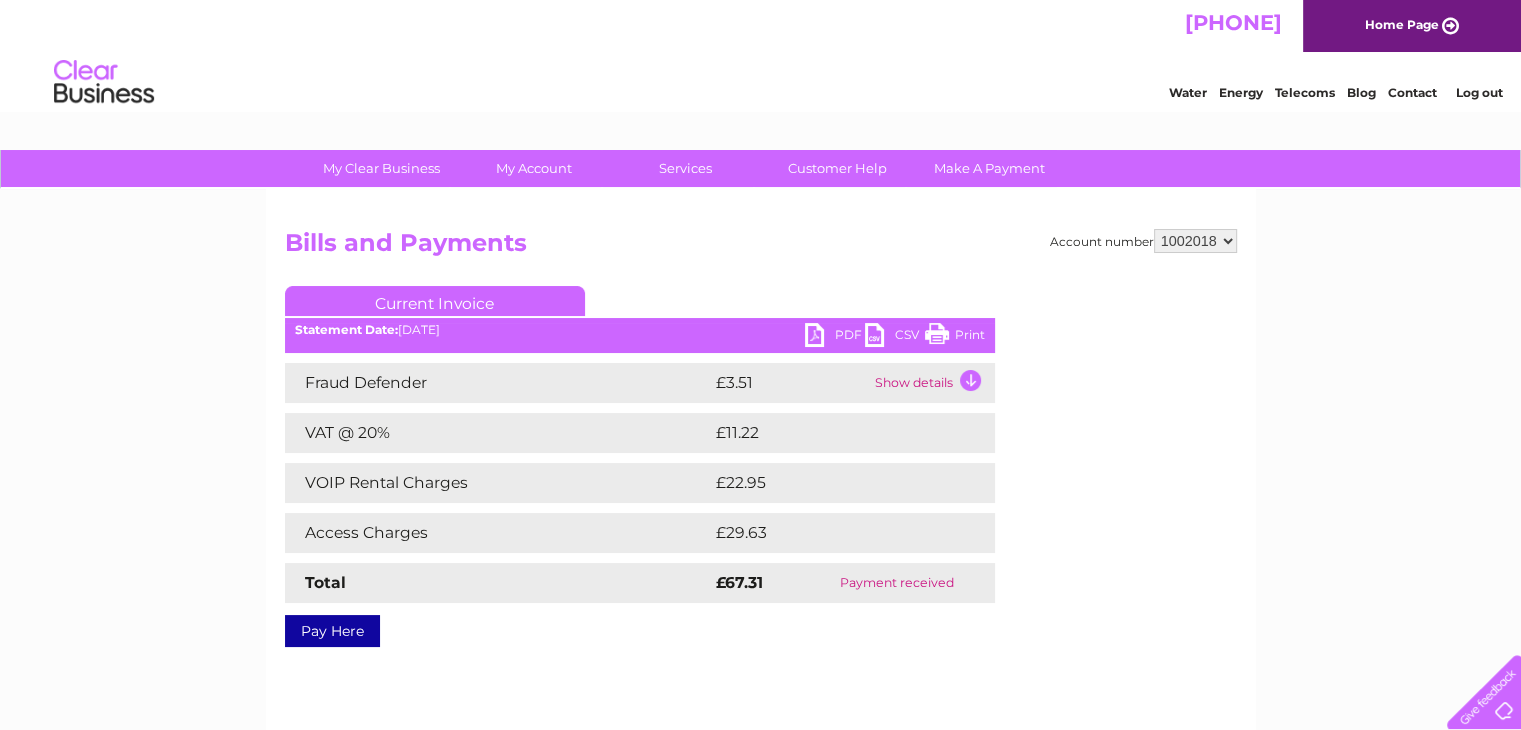 scroll, scrollTop: 0, scrollLeft: 0, axis: both 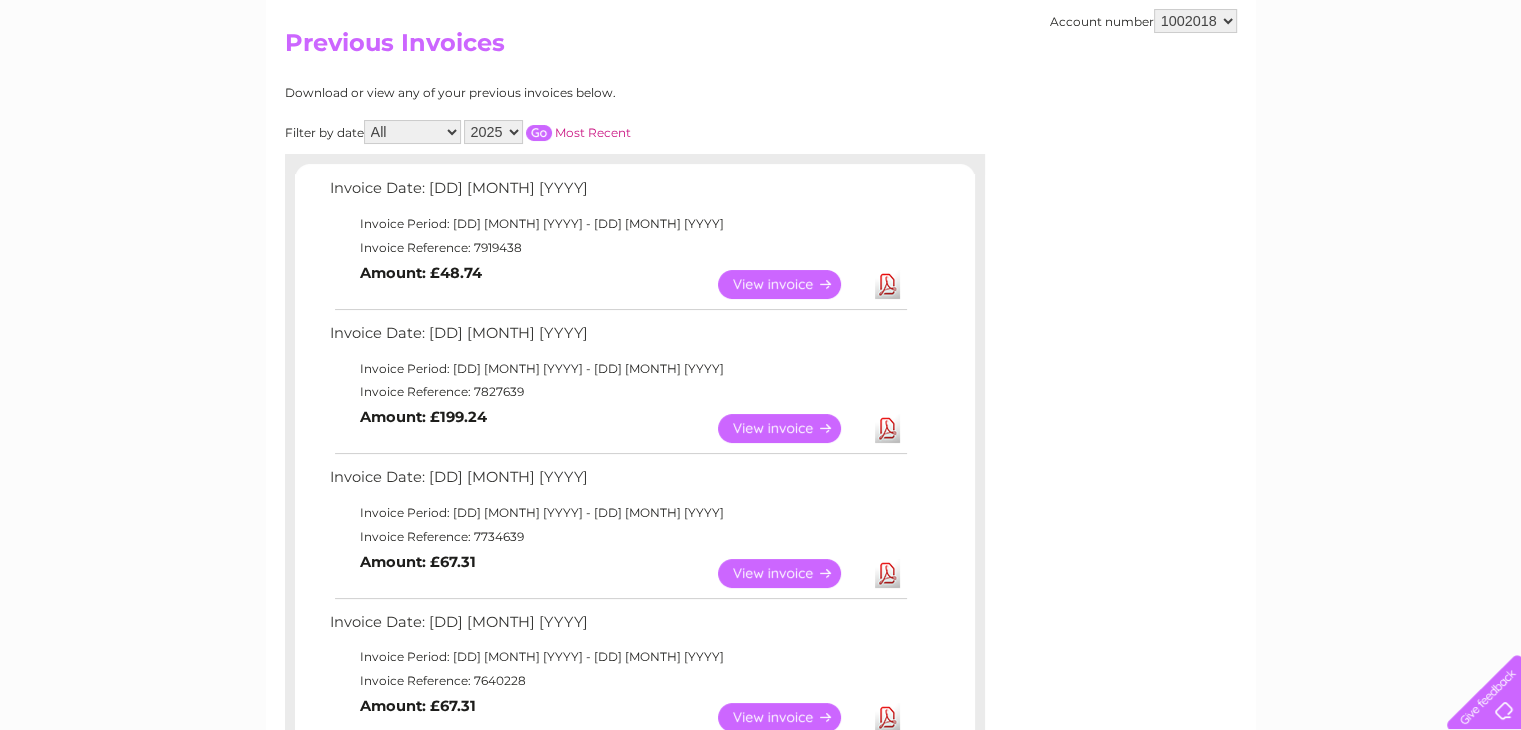 click on "View" at bounding box center (791, 573) 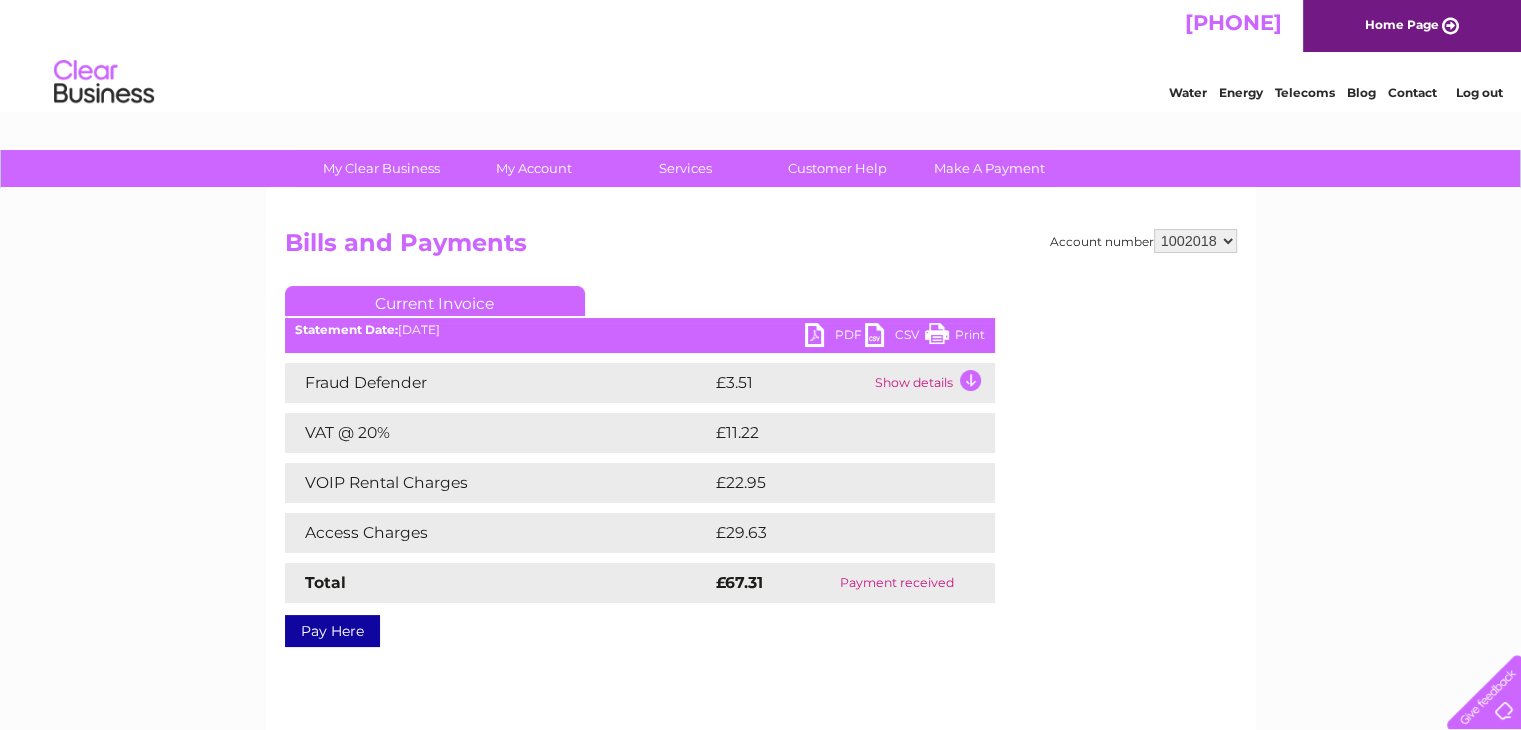 scroll, scrollTop: 0, scrollLeft: 0, axis: both 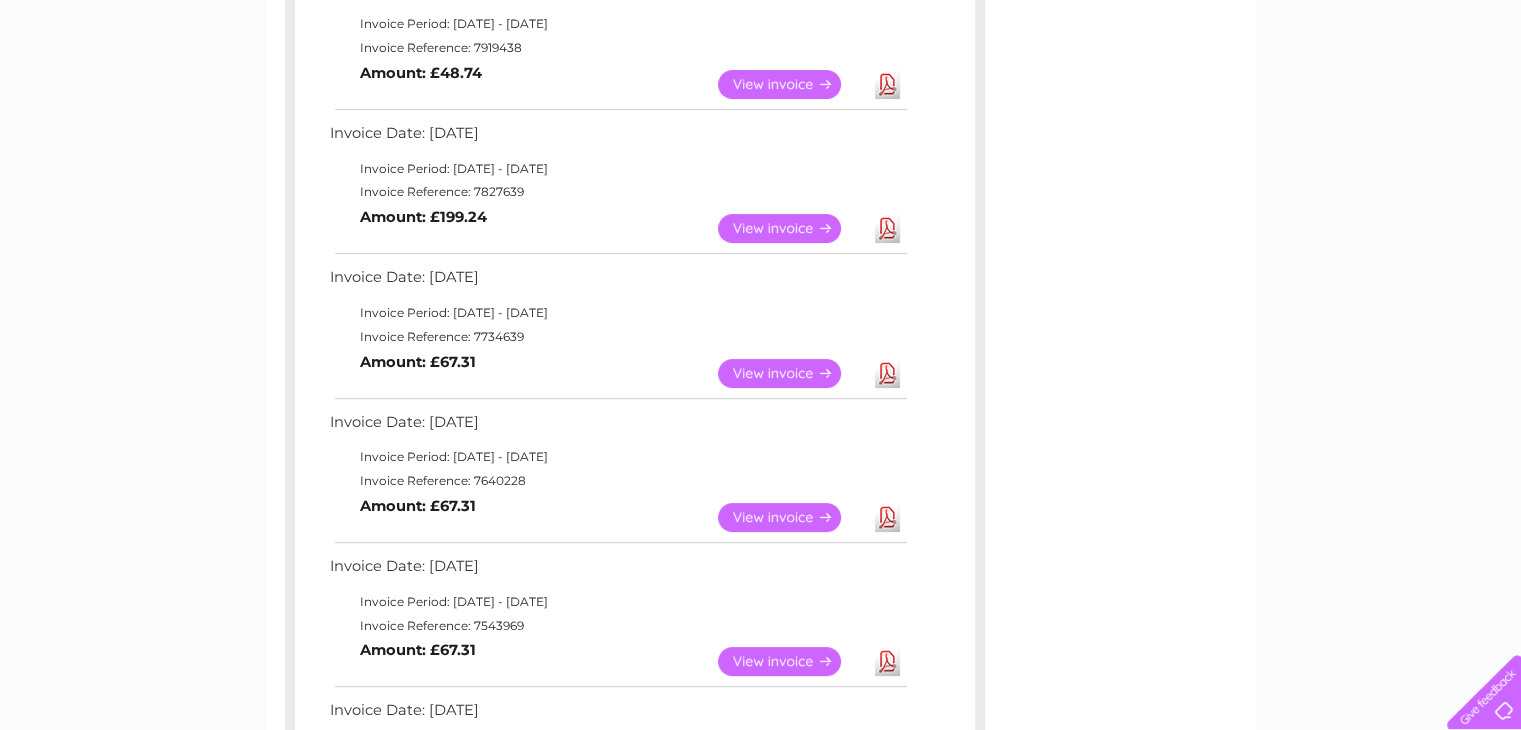 click on "View" at bounding box center [791, 517] 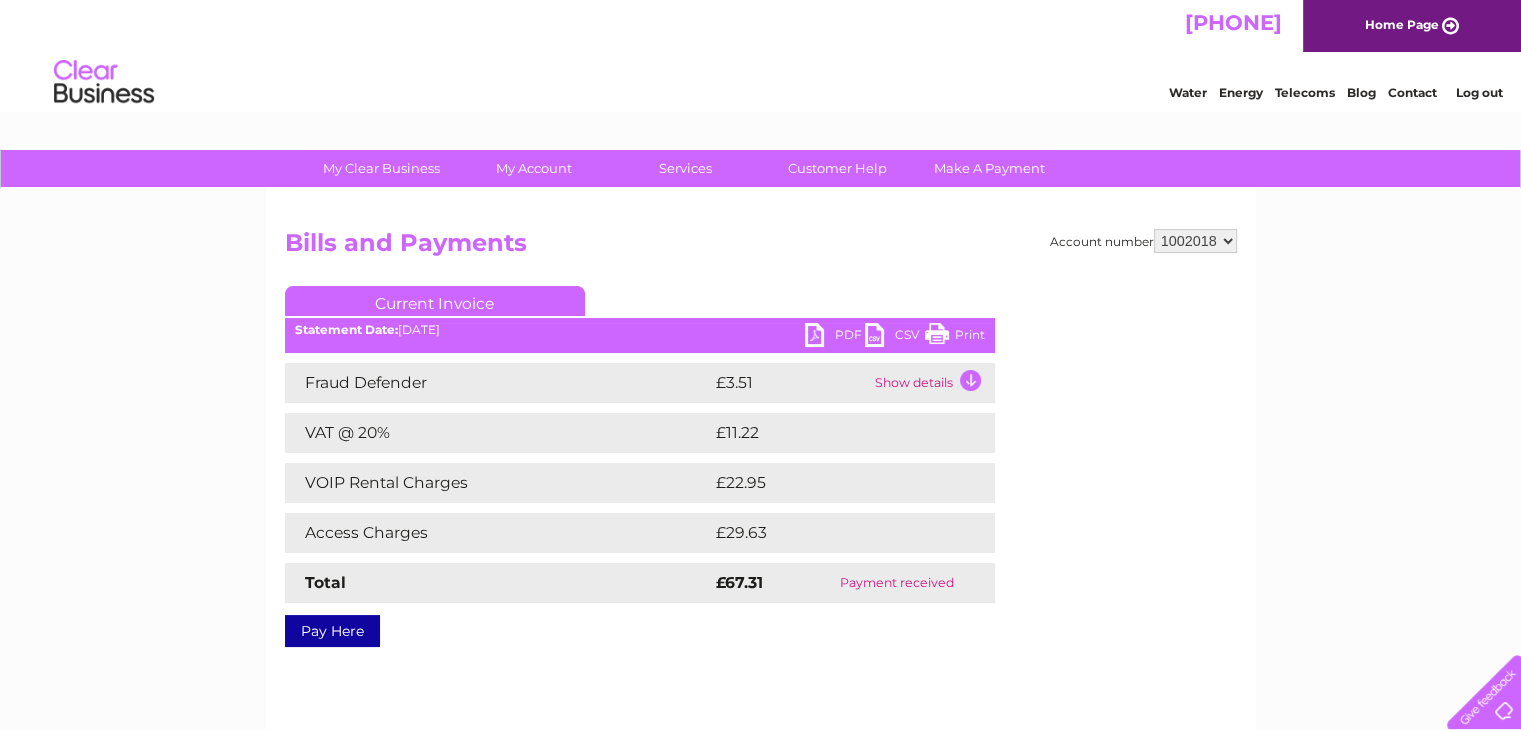 scroll, scrollTop: 0, scrollLeft: 0, axis: both 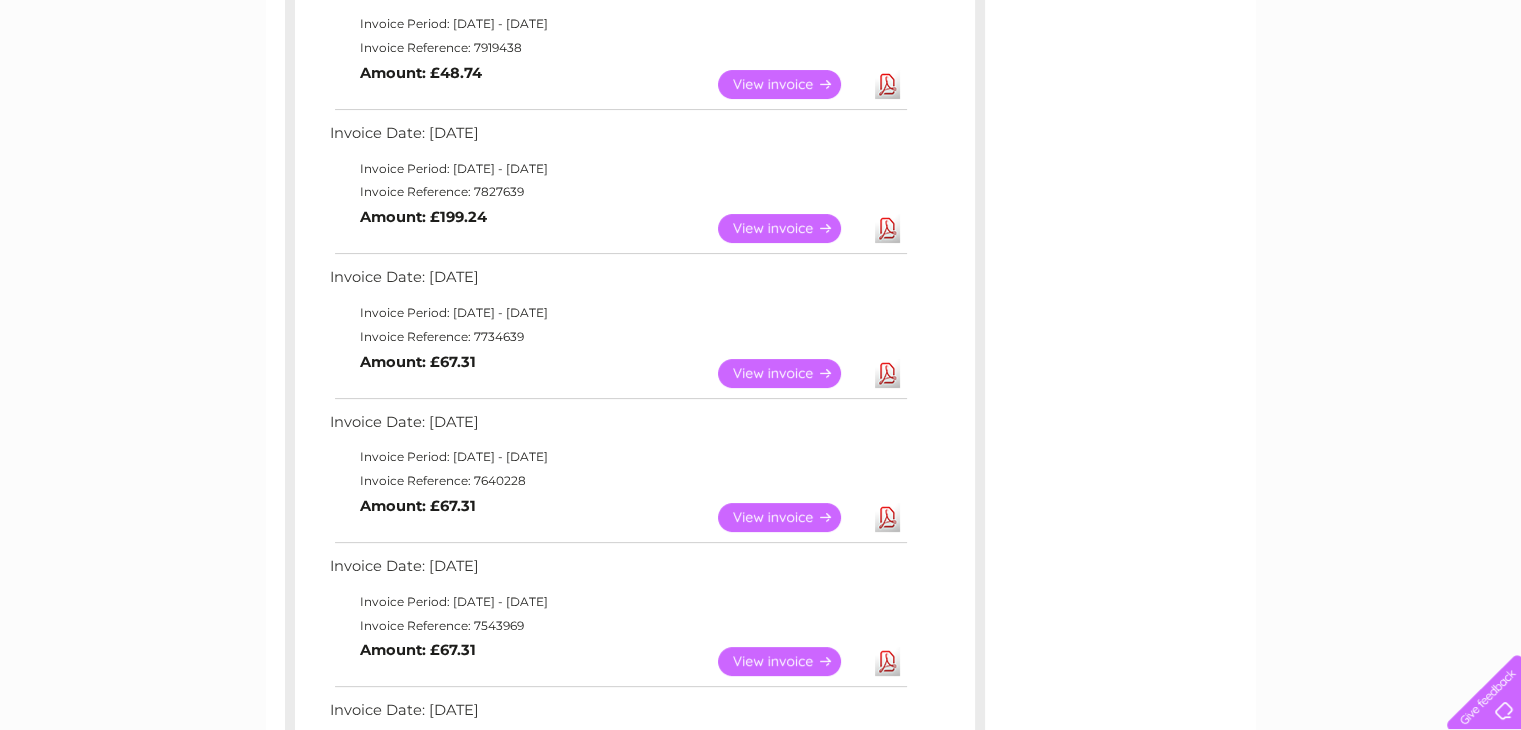 click on "View" at bounding box center [791, 373] 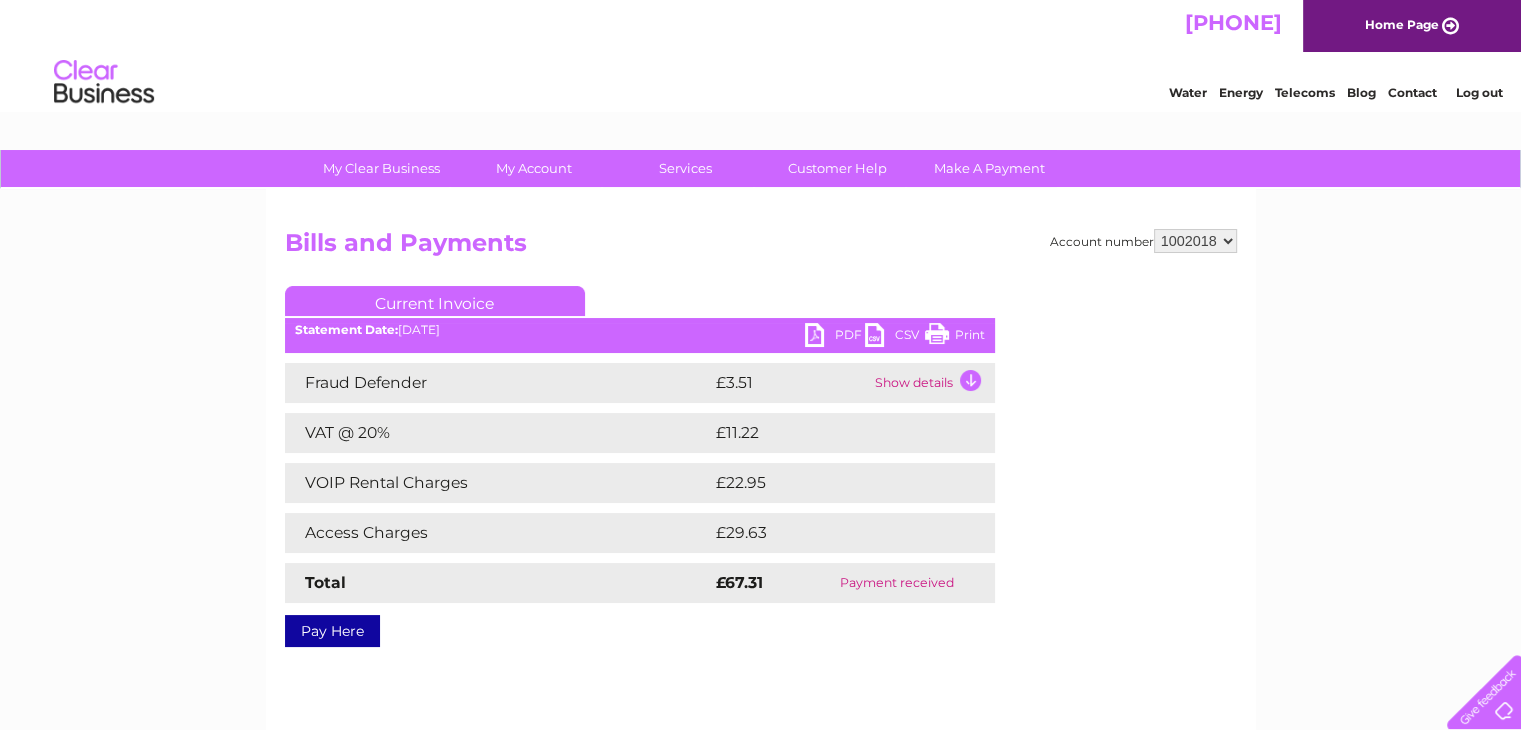 scroll, scrollTop: 0, scrollLeft: 0, axis: both 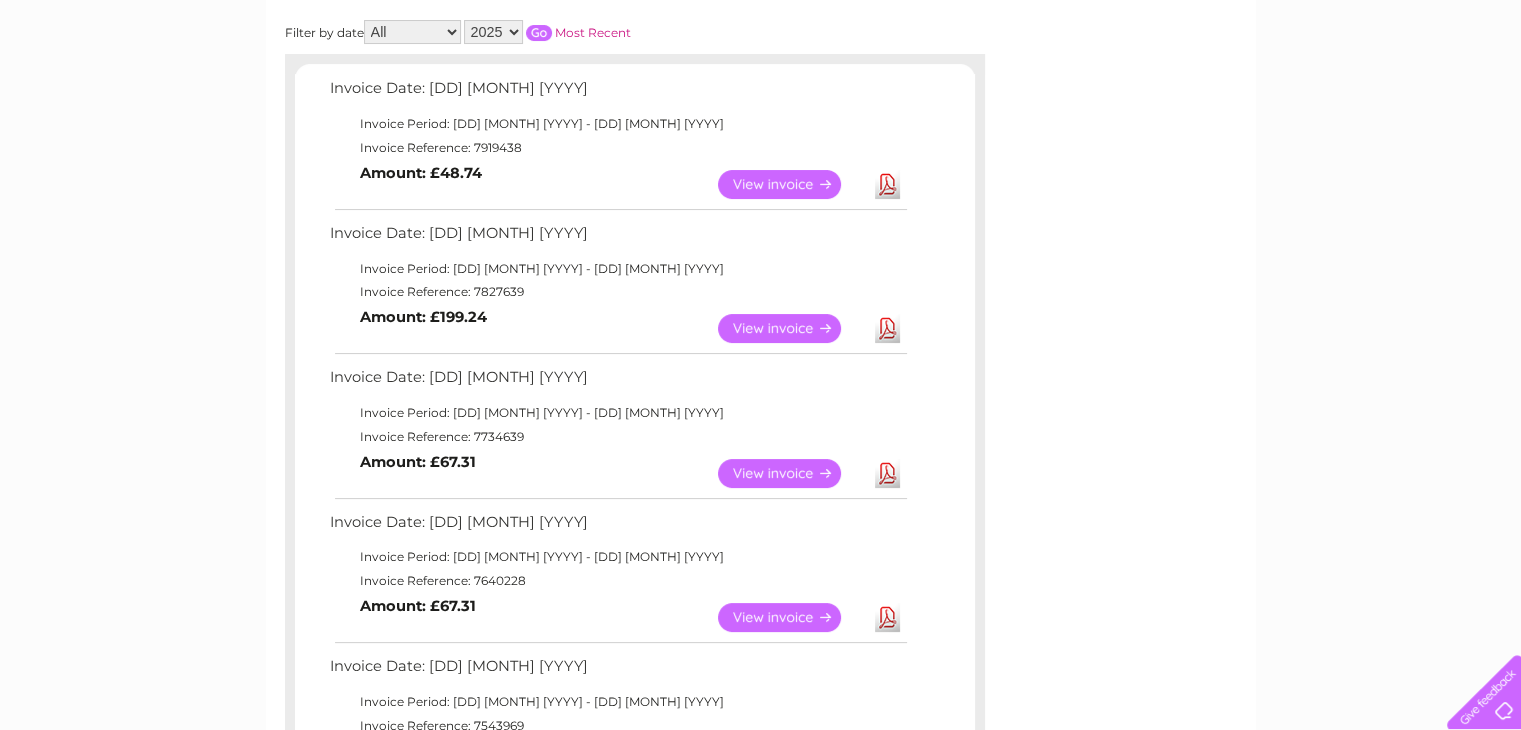 click on "View" at bounding box center (791, 328) 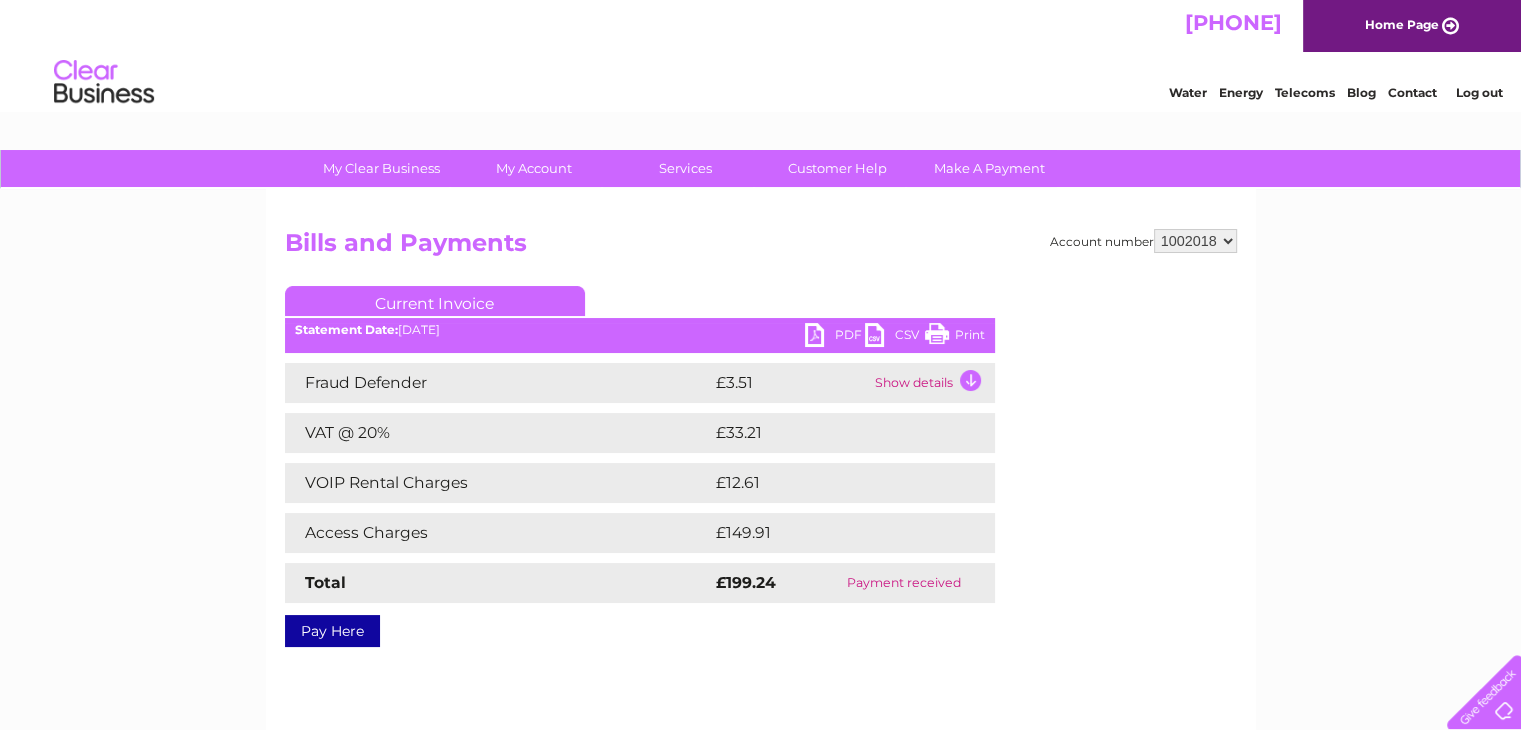 scroll, scrollTop: 0, scrollLeft: 0, axis: both 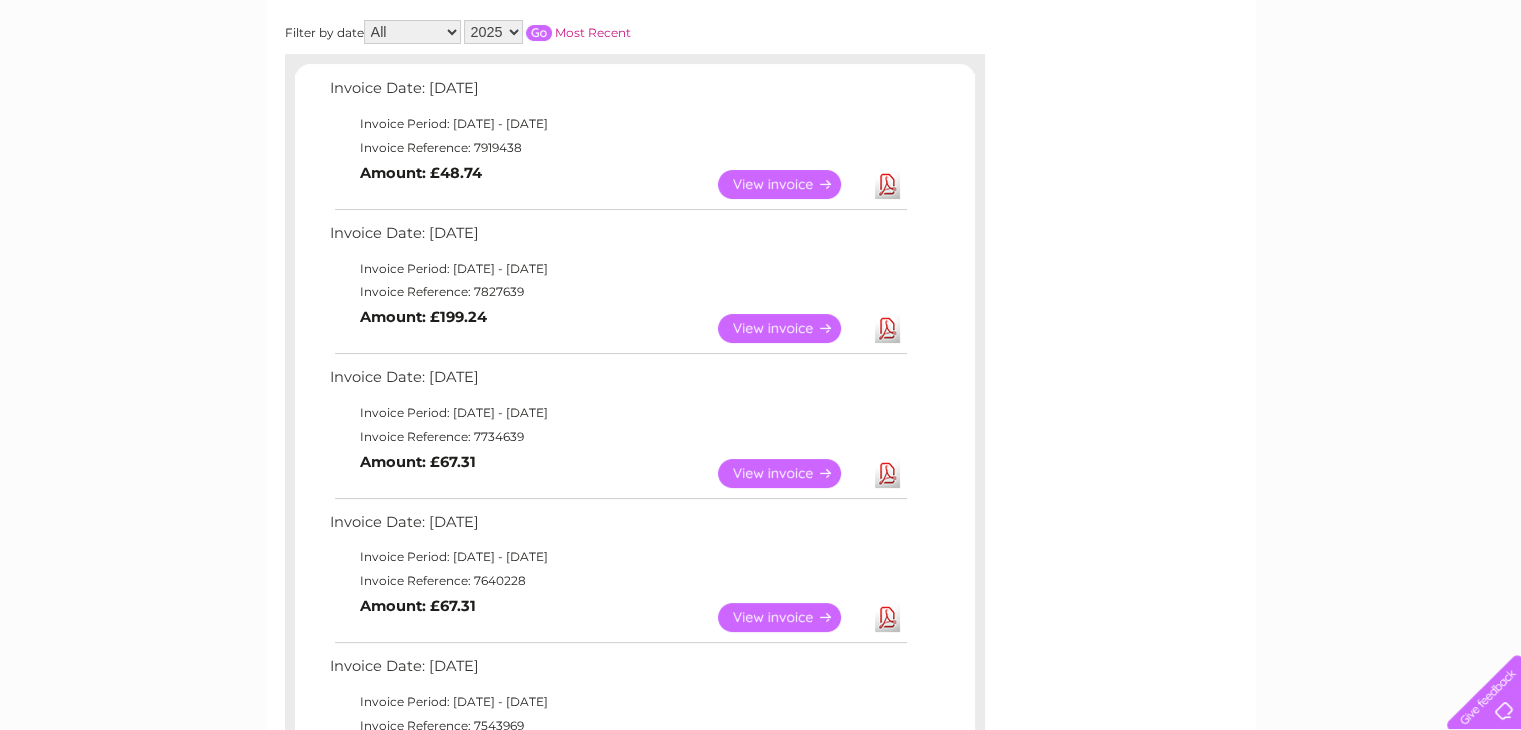 click on "View" at bounding box center [791, 184] 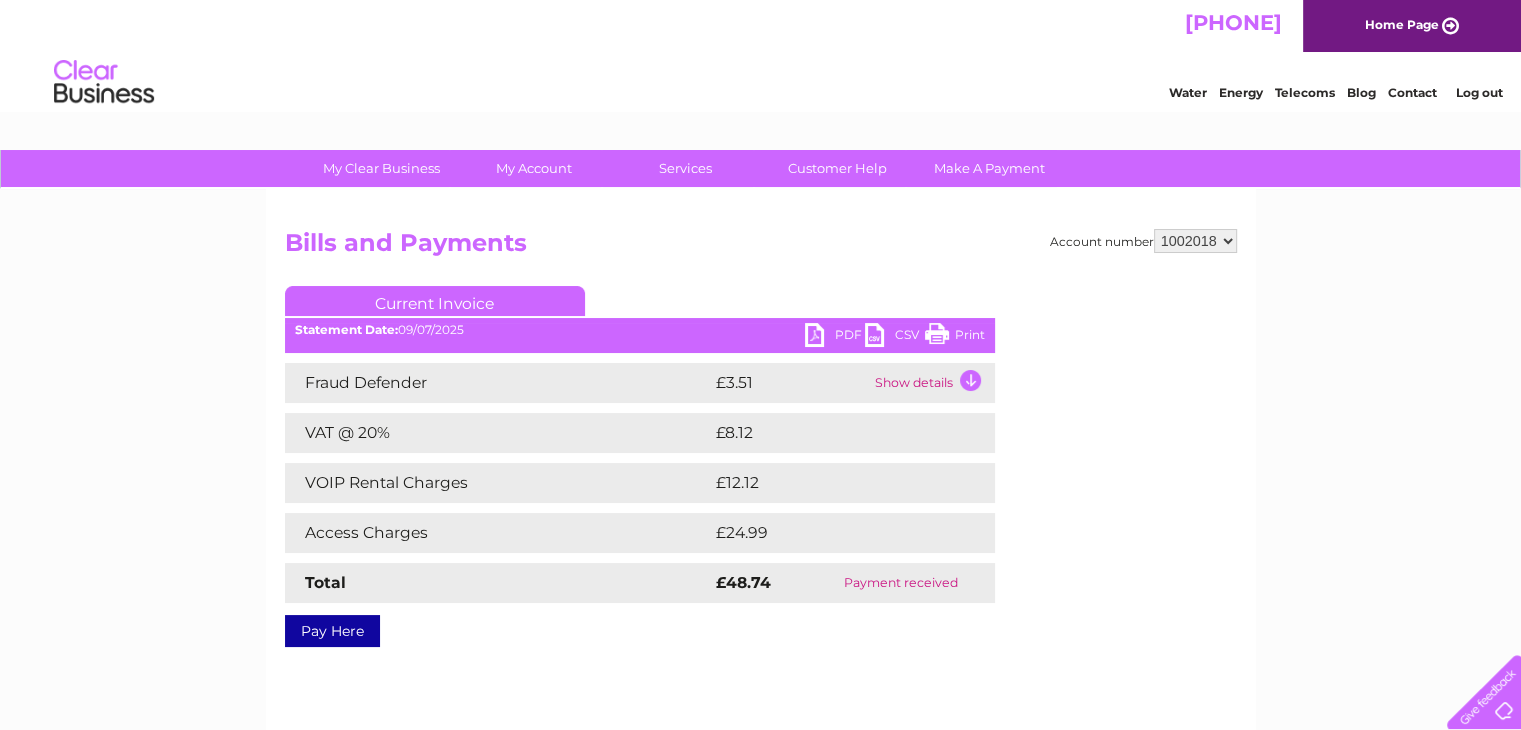 scroll, scrollTop: 0, scrollLeft: 0, axis: both 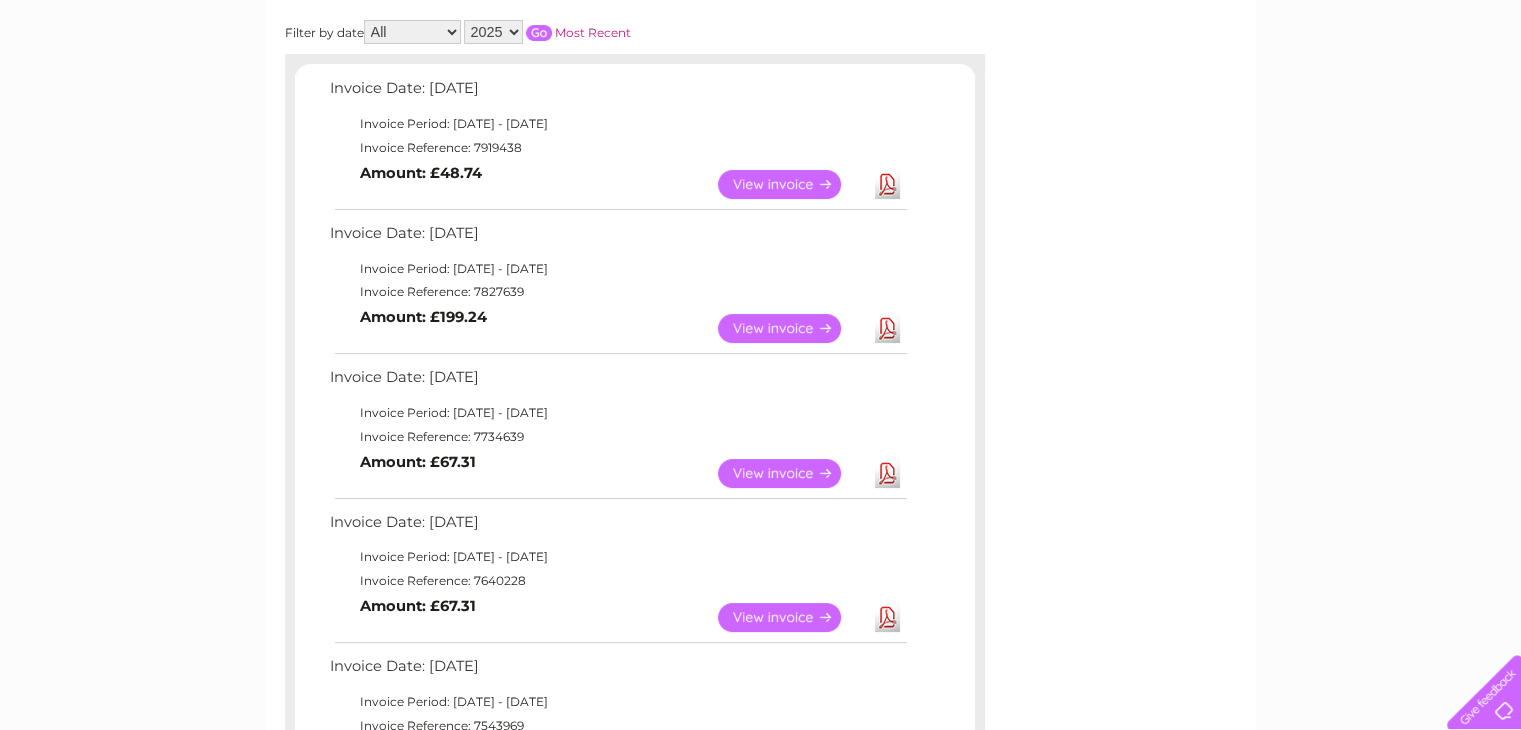click on "View" at bounding box center [791, 184] 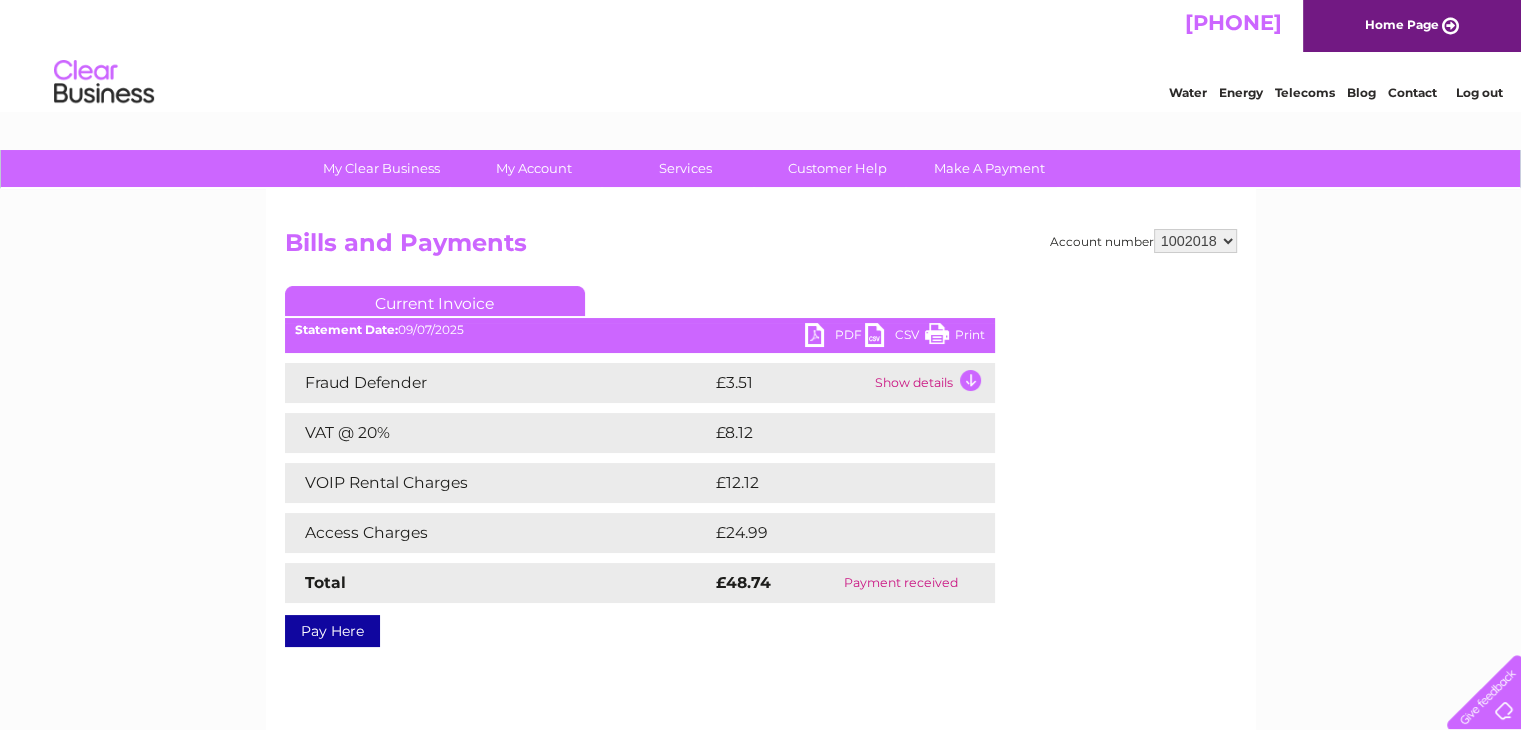 scroll, scrollTop: 0, scrollLeft: 0, axis: both 